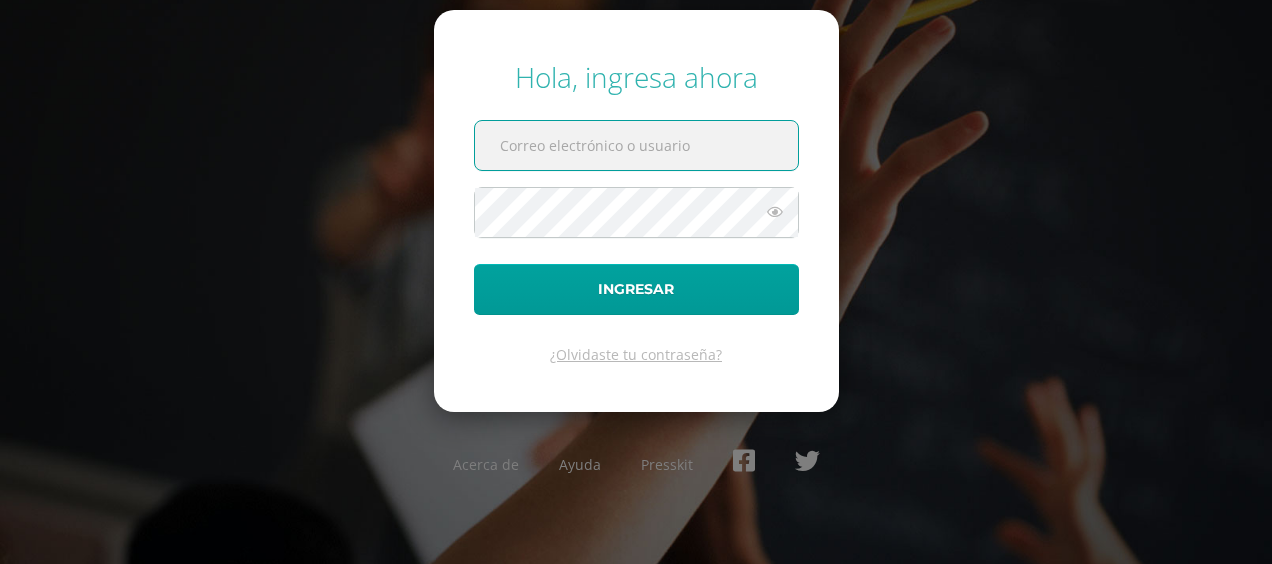 scroll, scrollTop: 0, scrollLeft: 0, axis: both 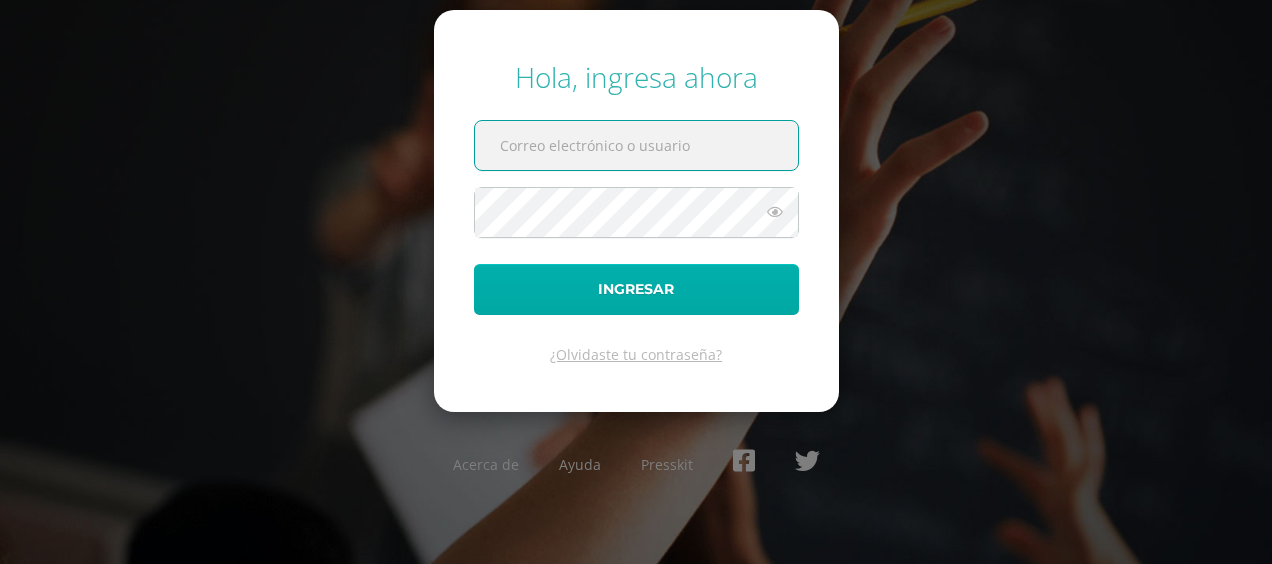 type on "[PERSON_NAME][EMAIL_ADDRESS][PERSON_NAME][DOMAIN_NAME]" 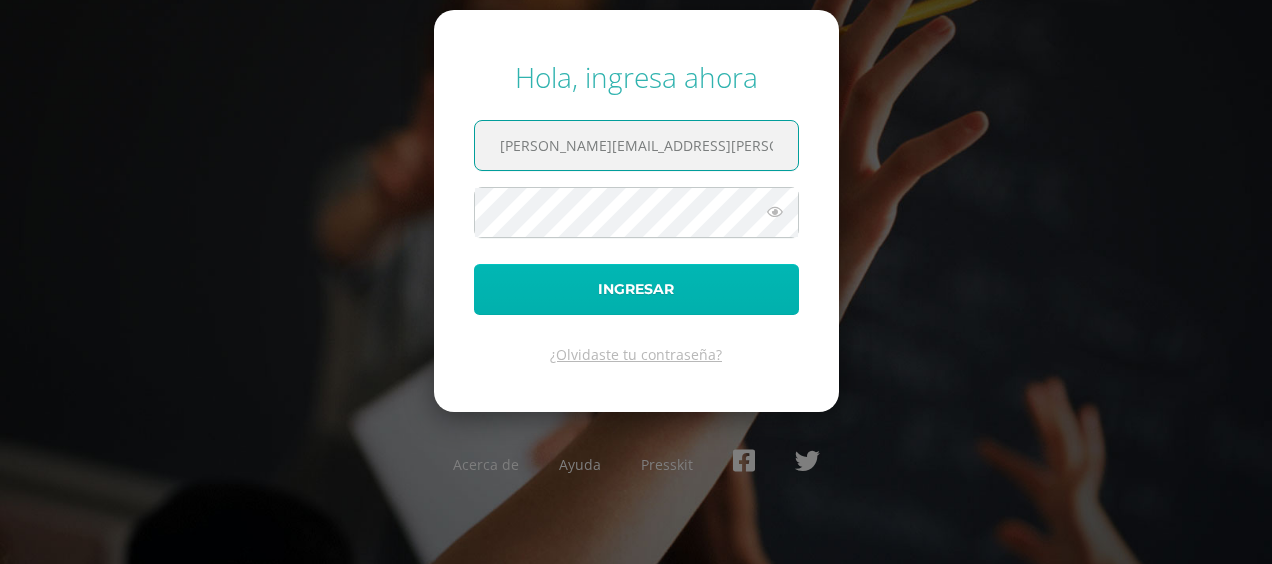 click on "Ingresar" at bounding box center [636, 289] 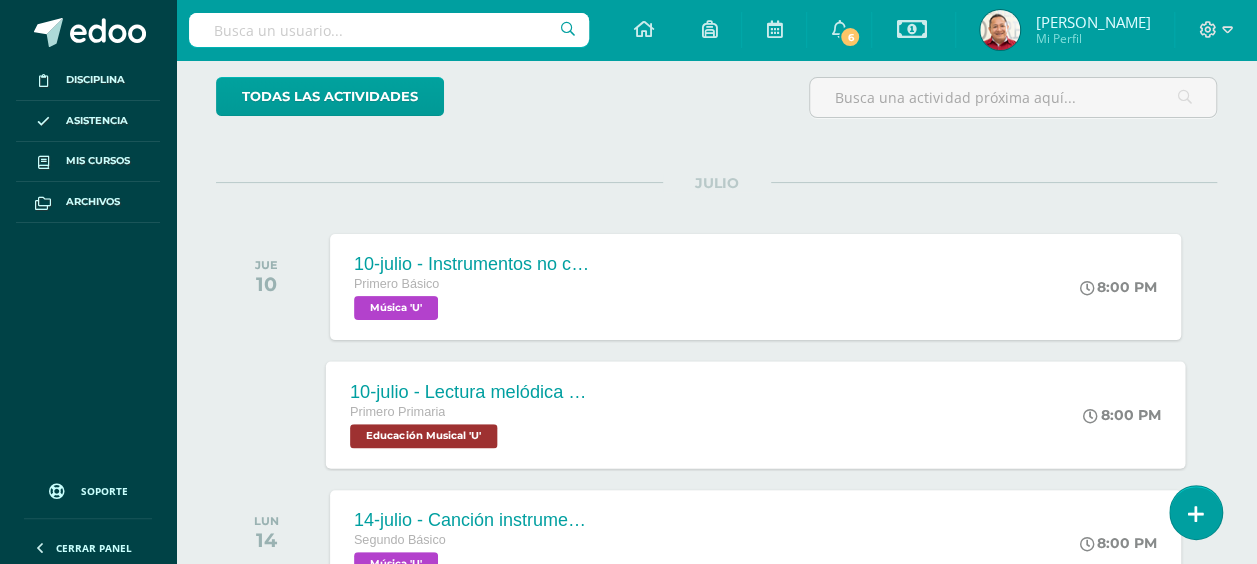 scroll, scrollTop: 0, scrollLeft: 0, axis: both 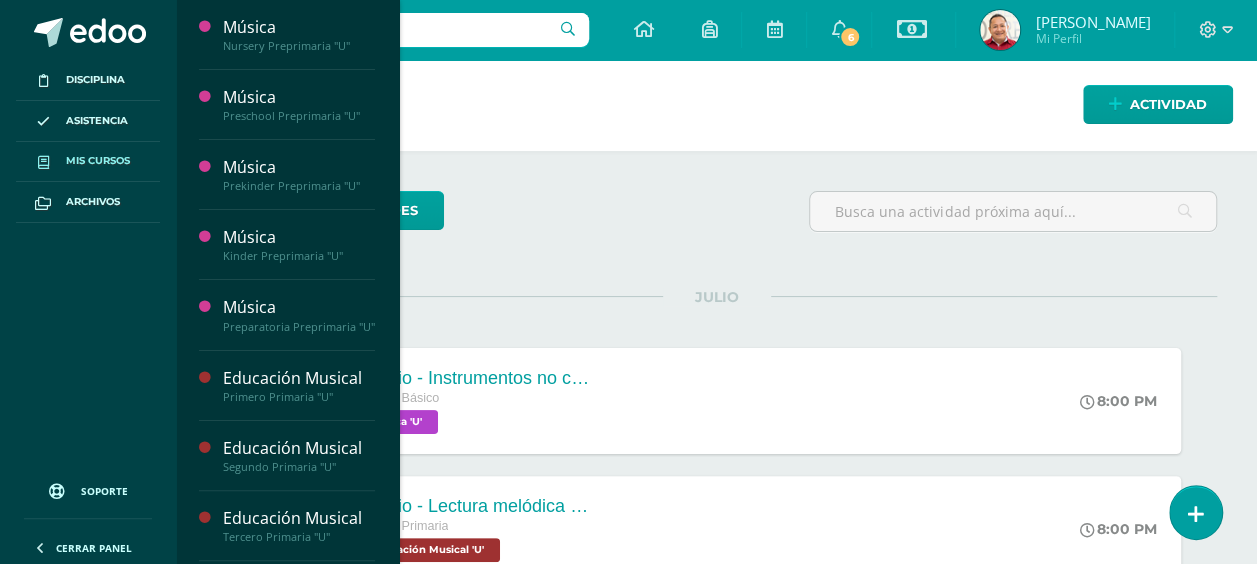 click on "Mis cursos" at bounding box center (98, 161) 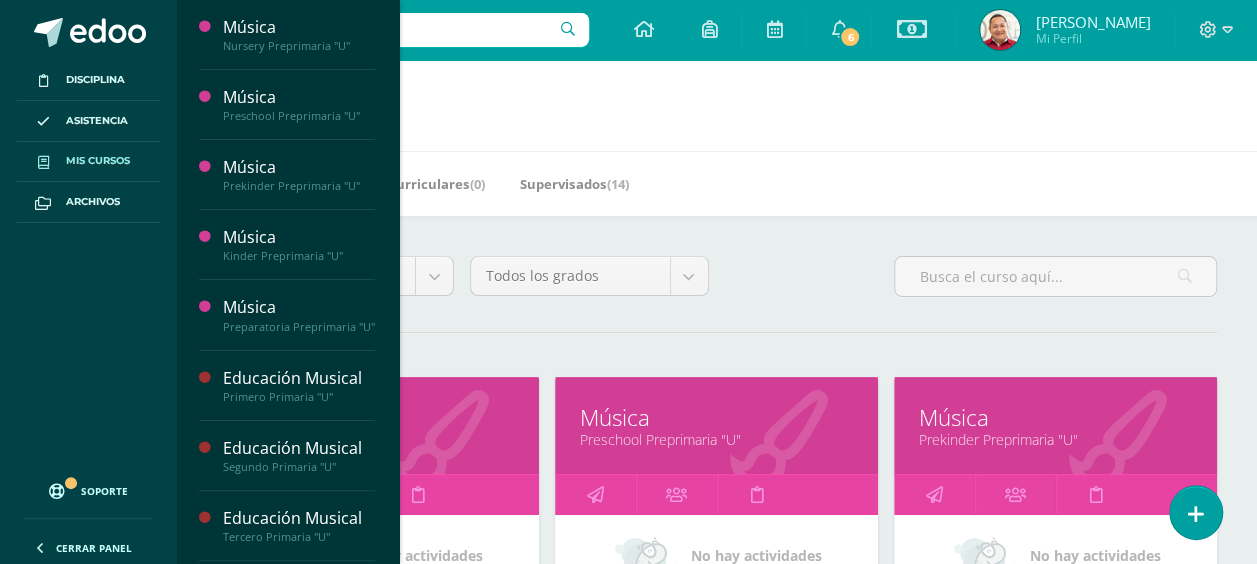 click on "Mis cursos" at bounding box center (716, 105) 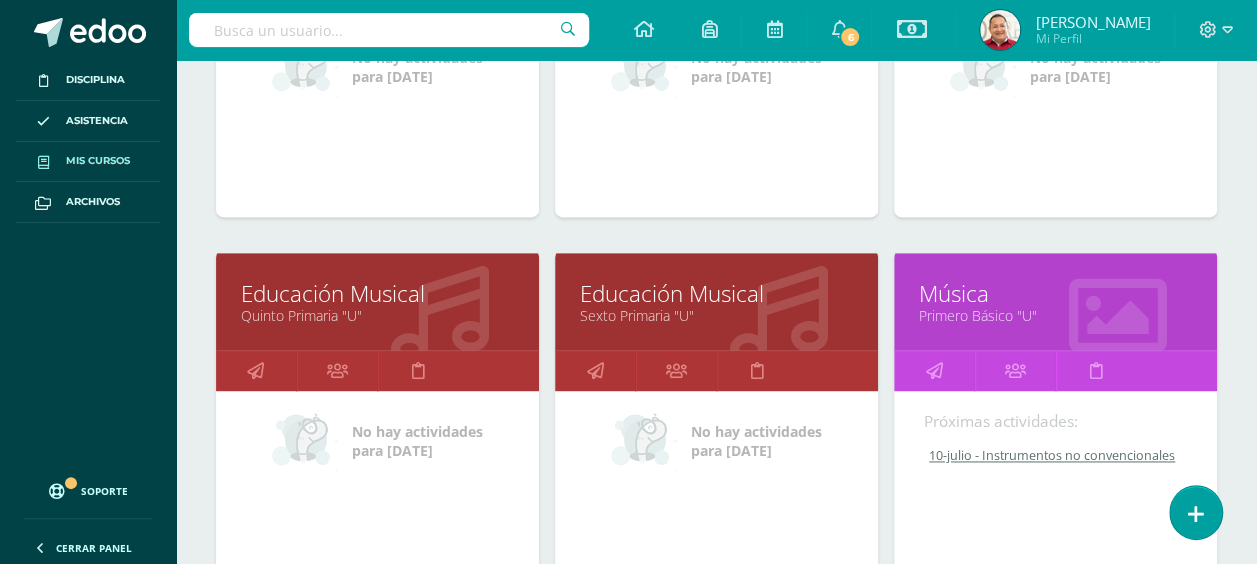 scroll, scrollTop: 1252, scrollLeft: 0, axis: vertical 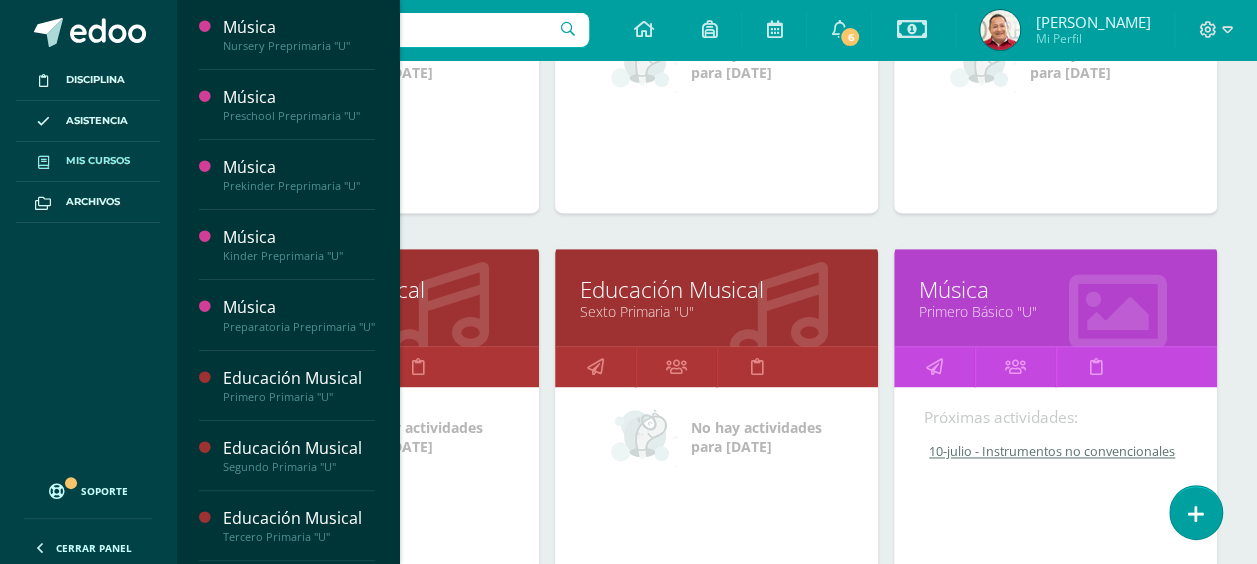click on "Educación Musical" at bounding box center (377, 289) 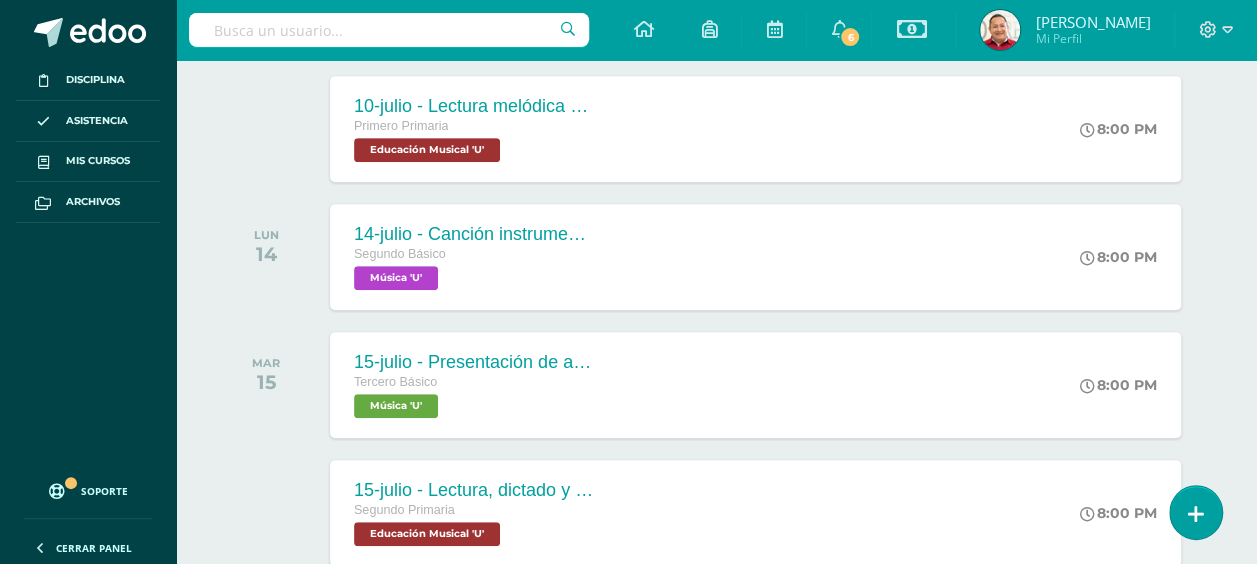 scroll, scrollTop: 100, scrollLeft: 0, axis: vertical 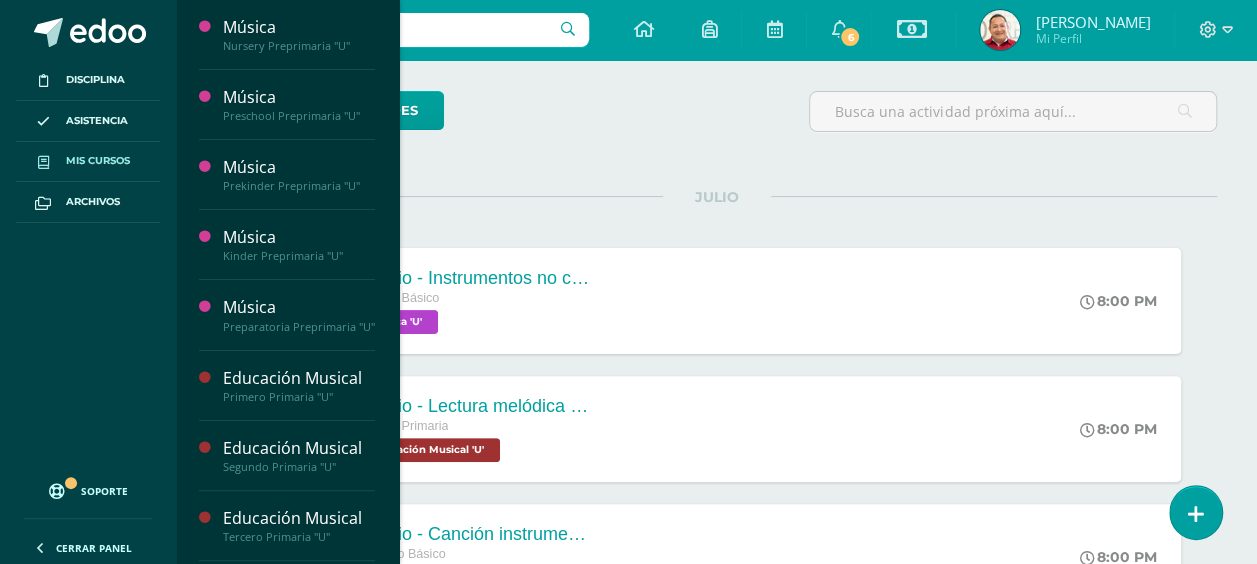 click on "Mis cursos" at bounding box center (98, 161) 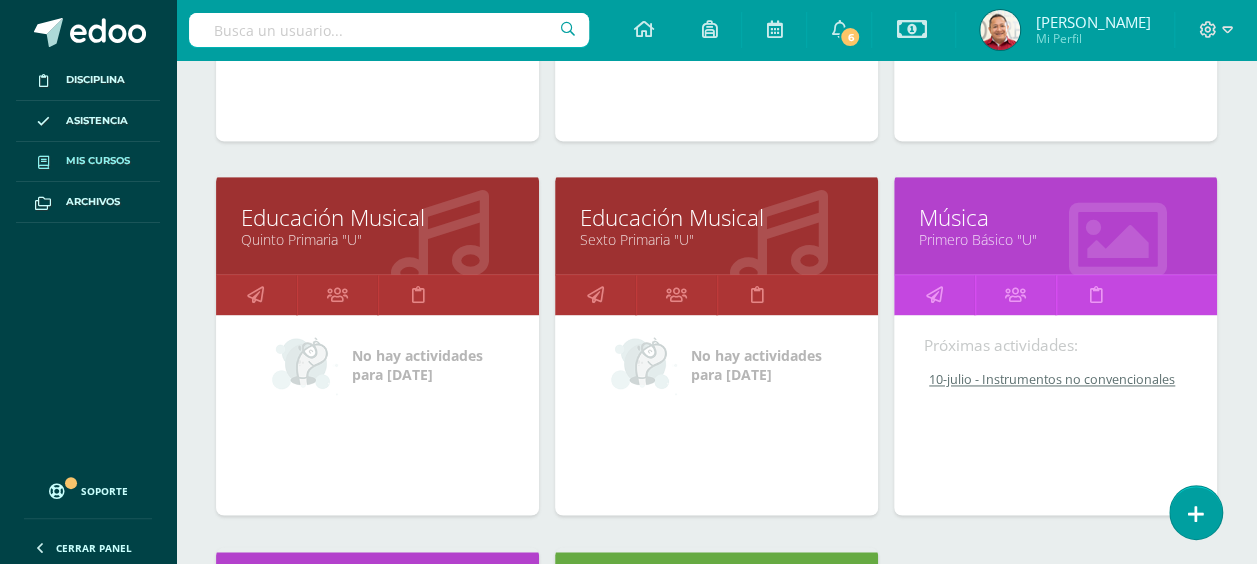scroll, scrollTop: 1300, scrollLeft: 0, axis: vertical 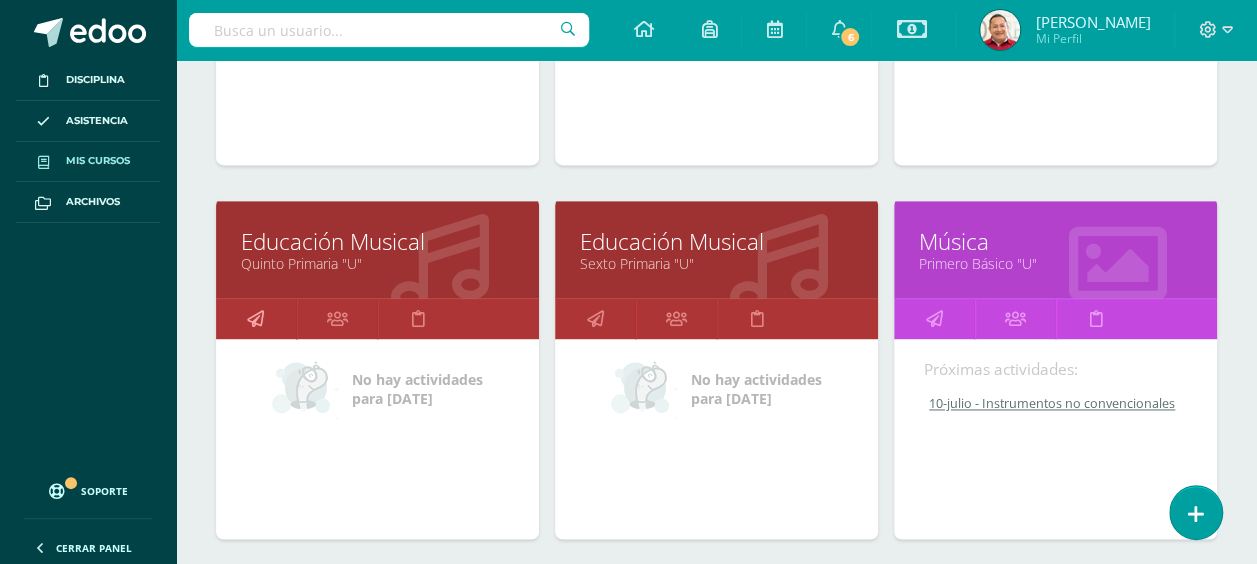 click at bounding box center [256, 319] 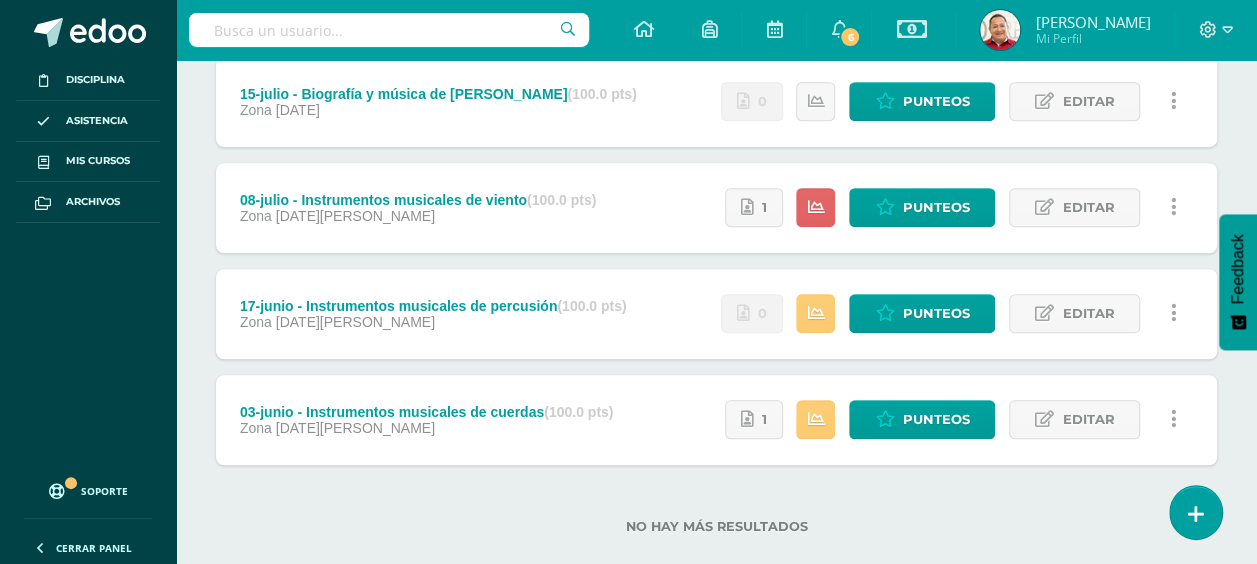scroll, scrollTop: 600, scrollLeft: 0, axis: vertical 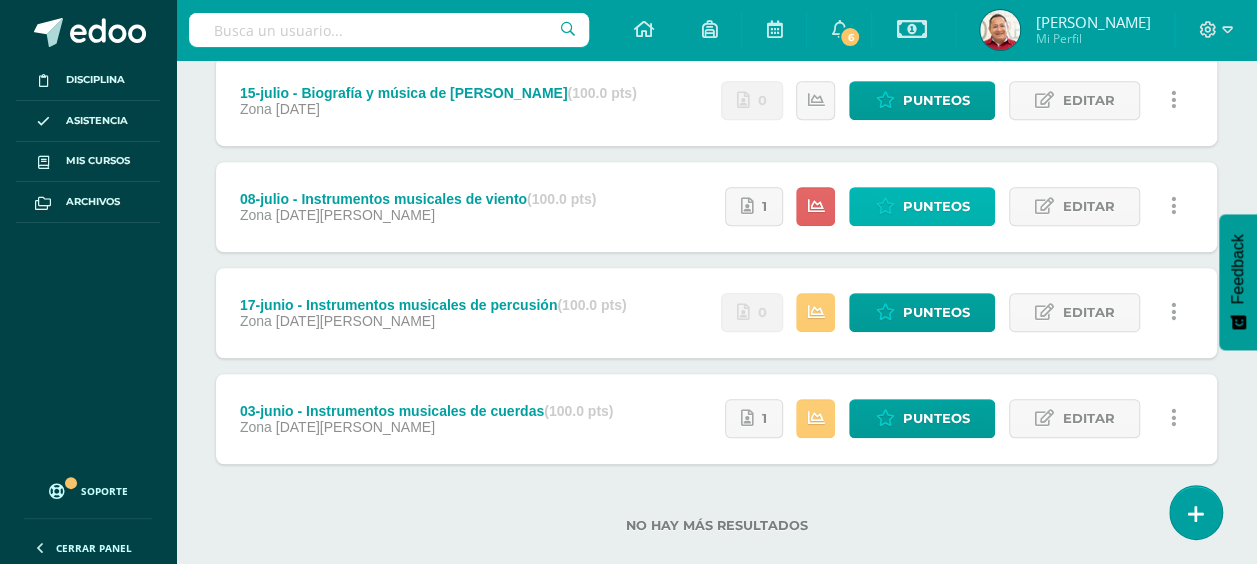 click on "Punteos" at bounding box center (935, 206) 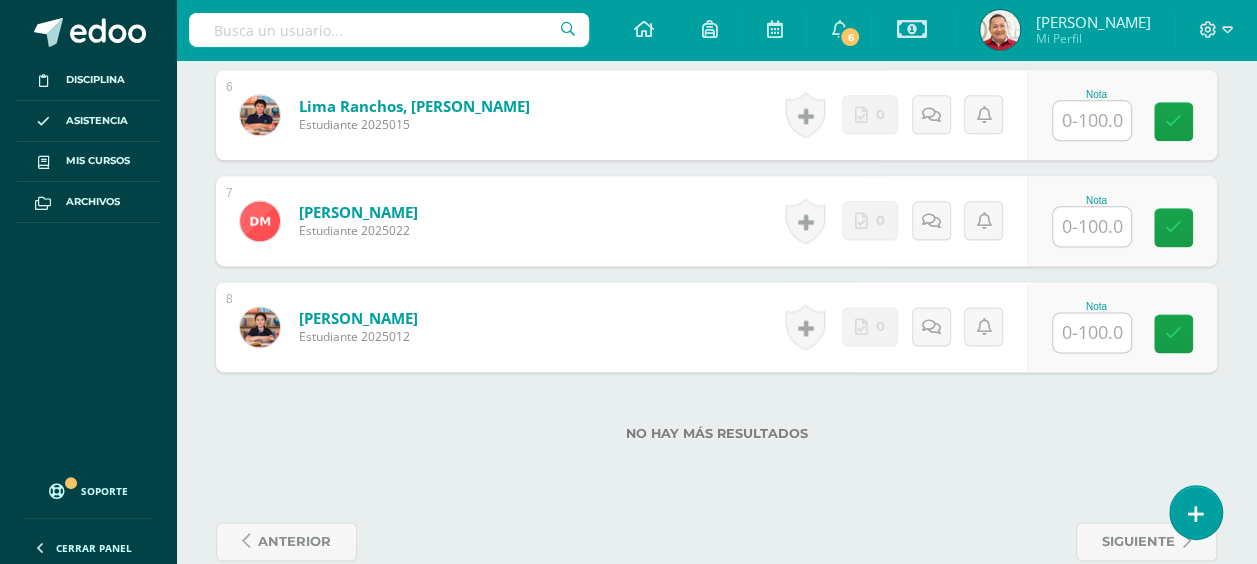 scroll, scrollTop: 1204, scrollLeft: 0, axis: vertical 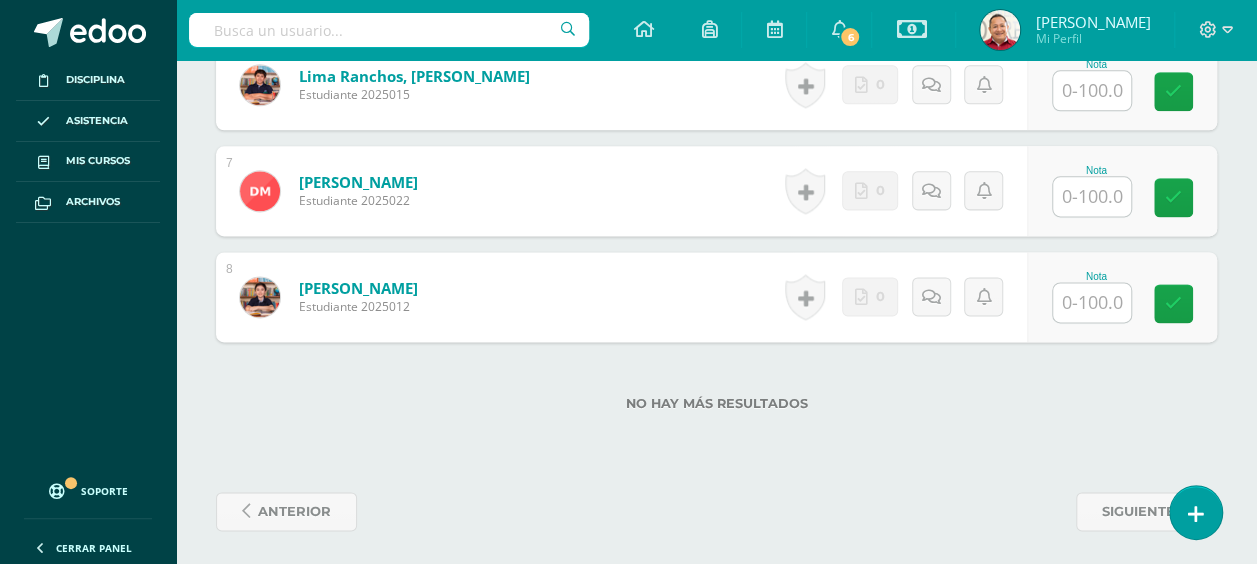 click at bounding box center (1092, 302) 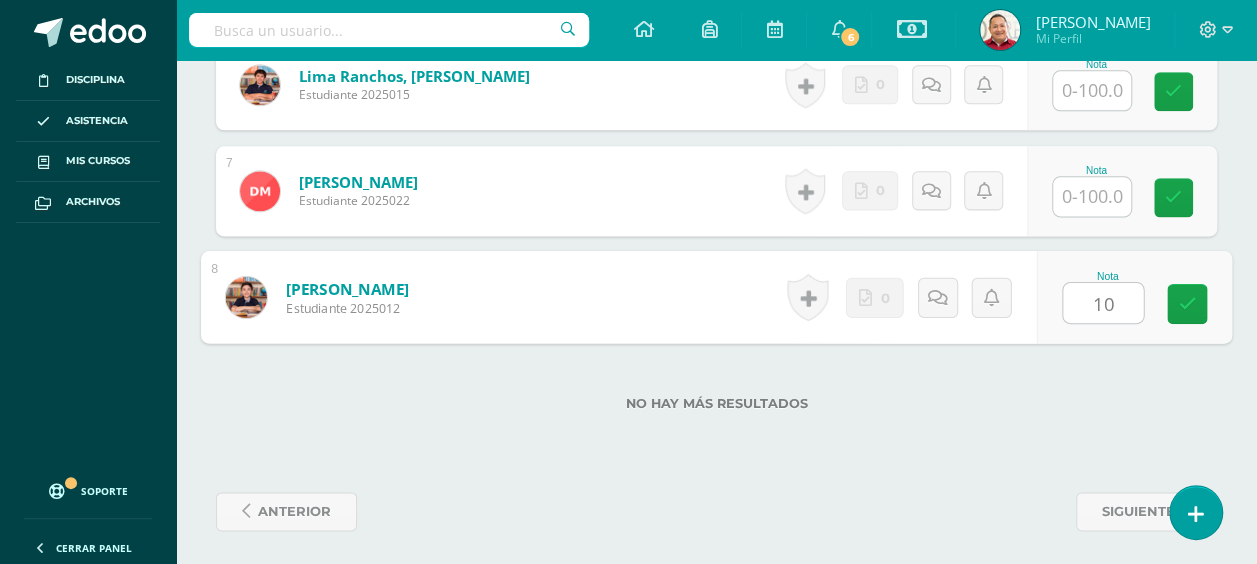 type on "100" 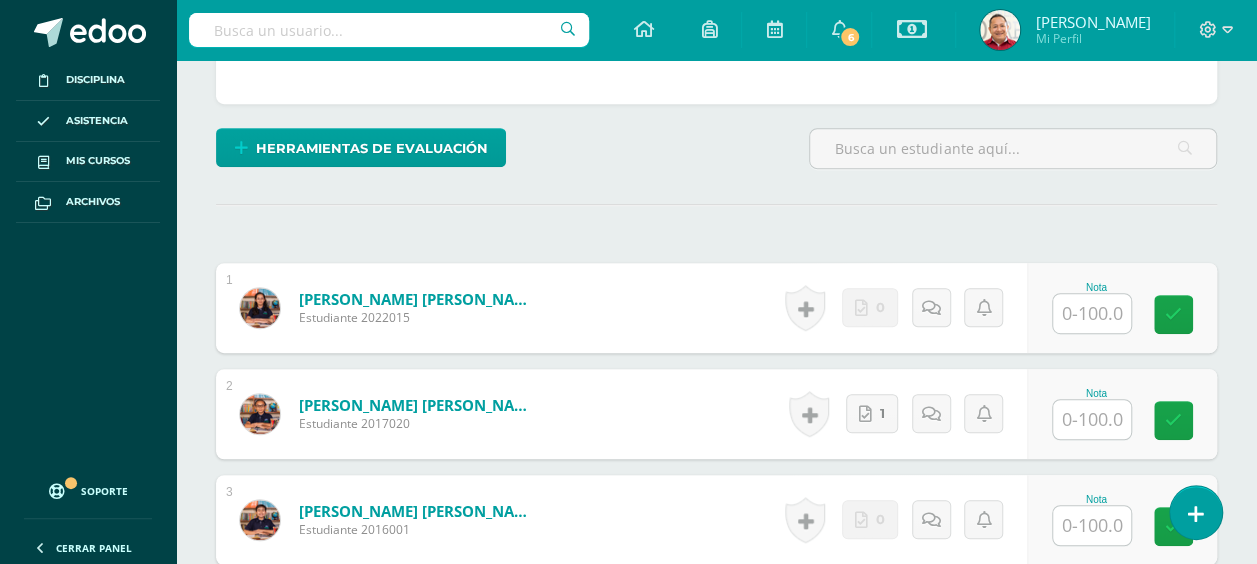 scroll, scrollTop: 404, scrollLeft: 0, axis: vertical 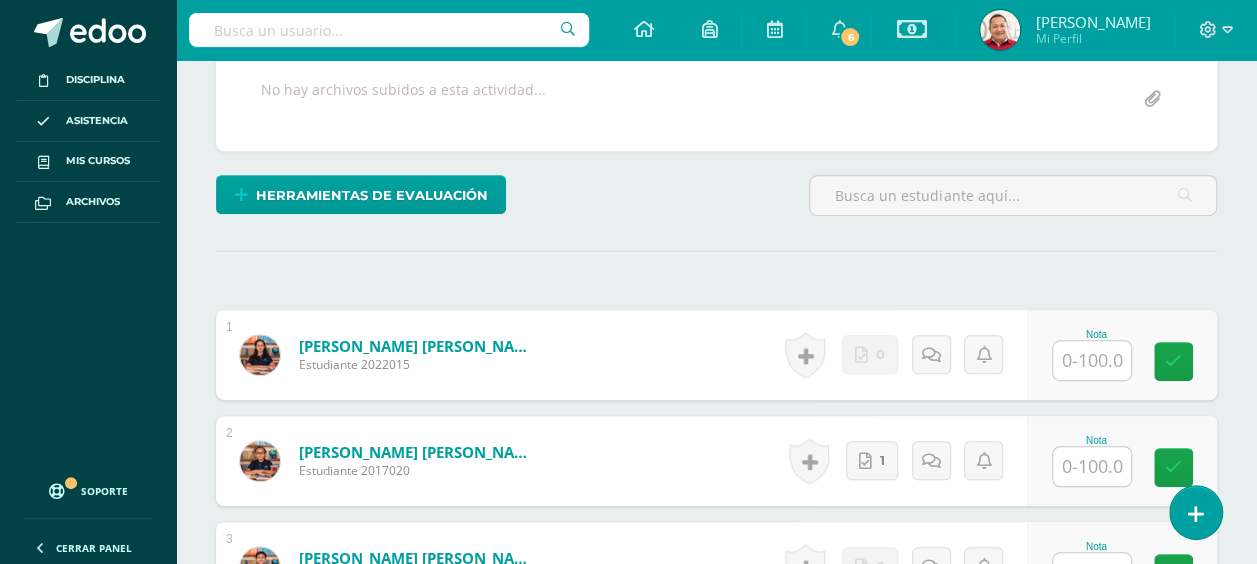 click at bounding box center [1092, 360] 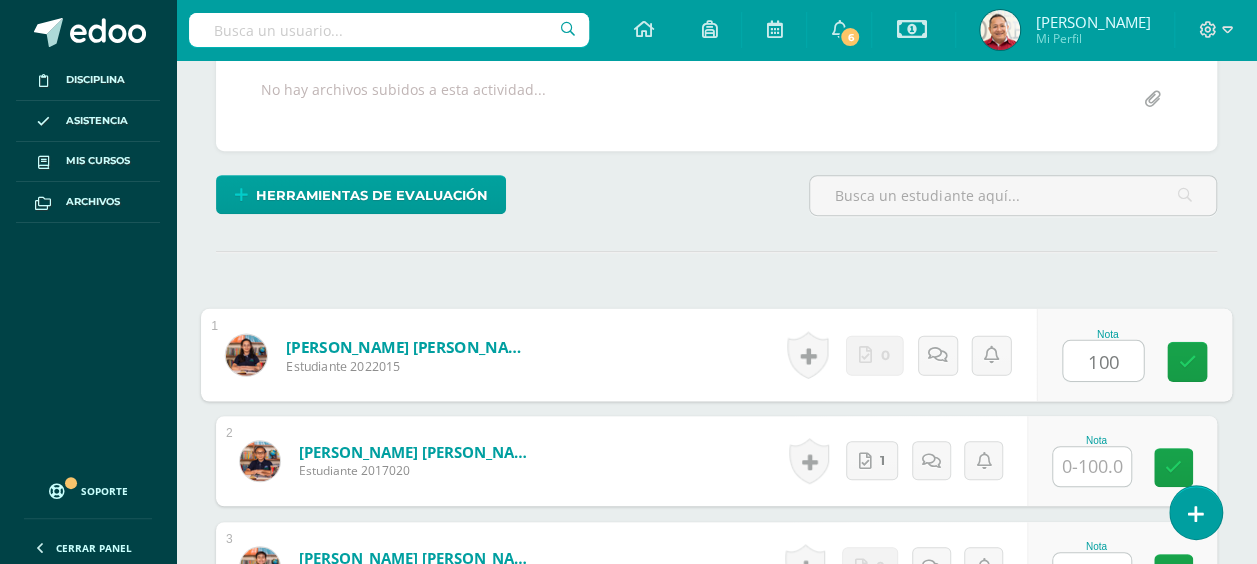 type on "100" 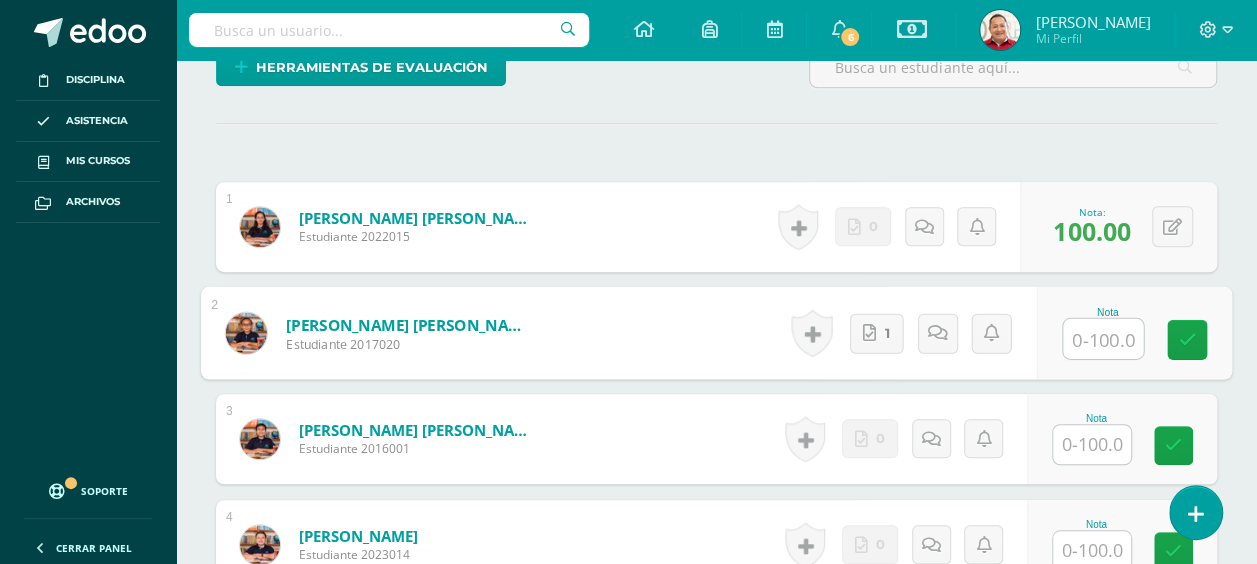 scroll, scrollTop: 604, scrollLeft: 0, axis: vertical 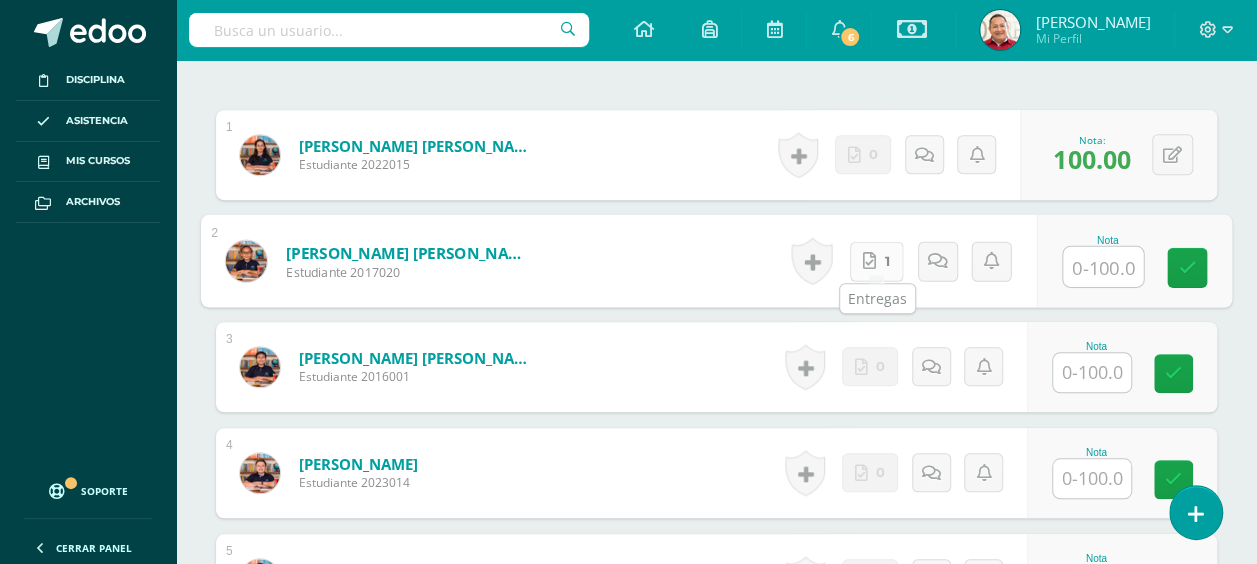 click at bounding box center [869, 260] 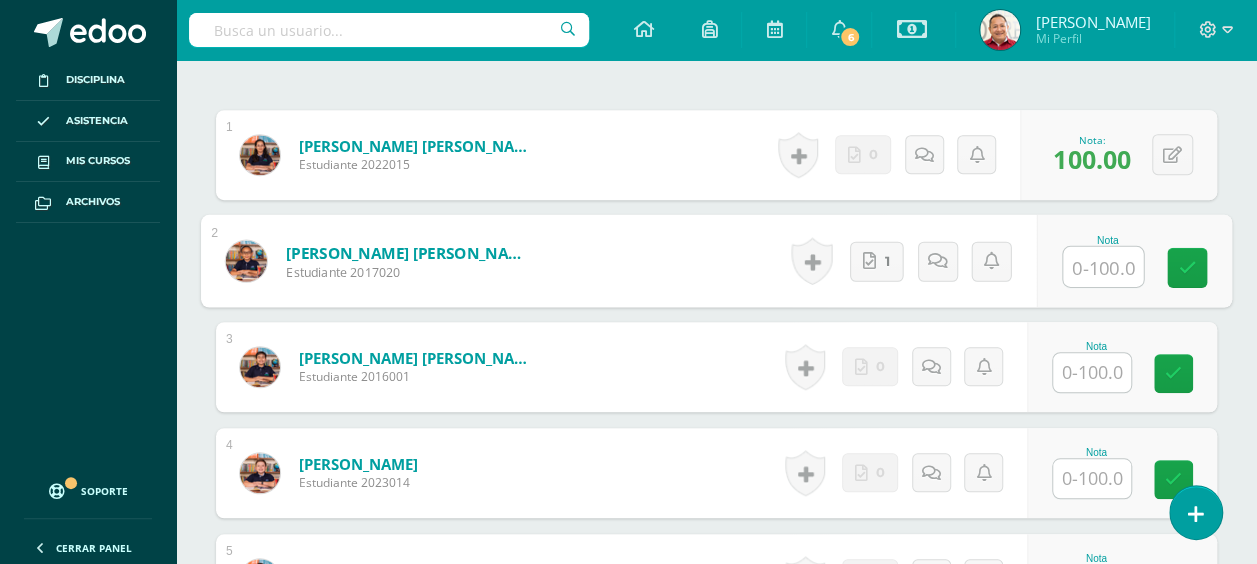 click at bounding box center (1103, 267) 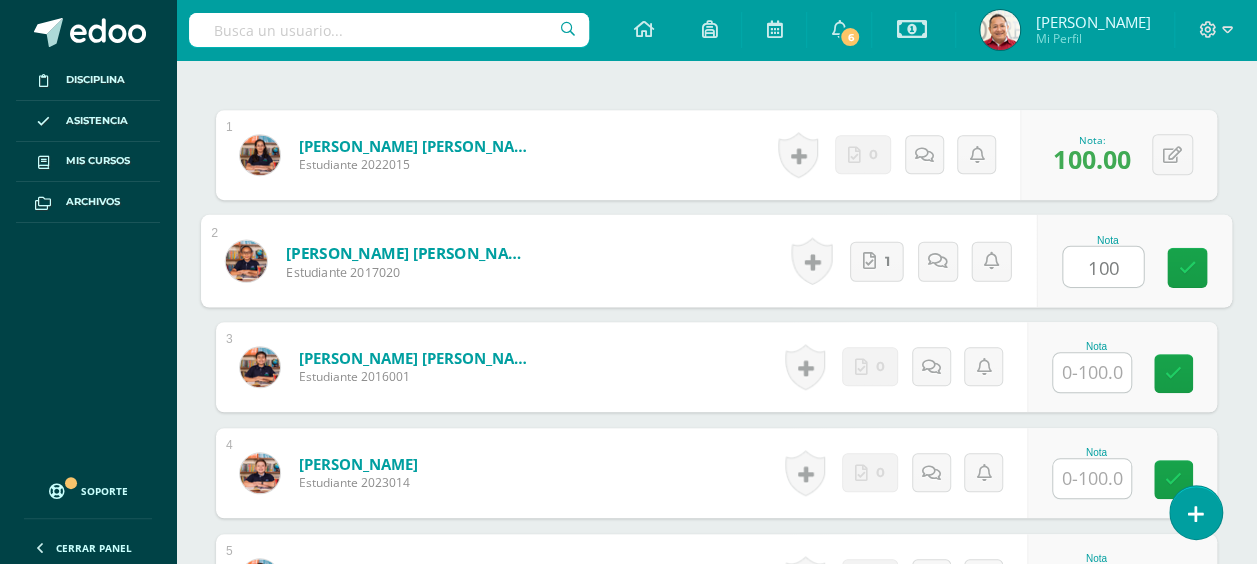 type on "100" 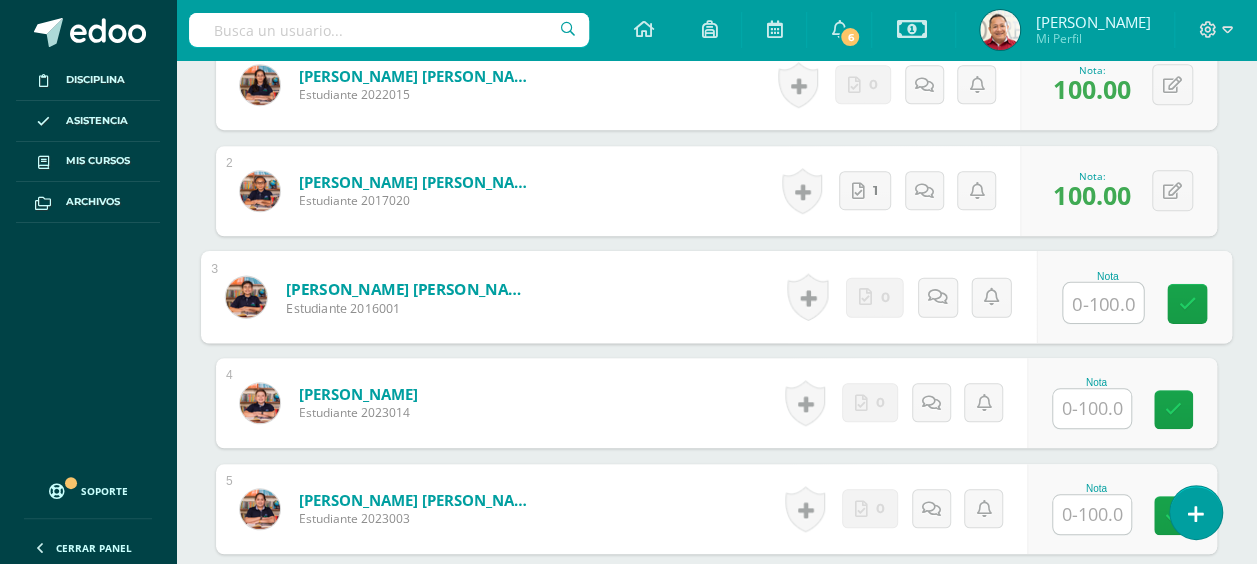 scroll, scrollTop: 704, scrollLeft: 0, axis: vertical 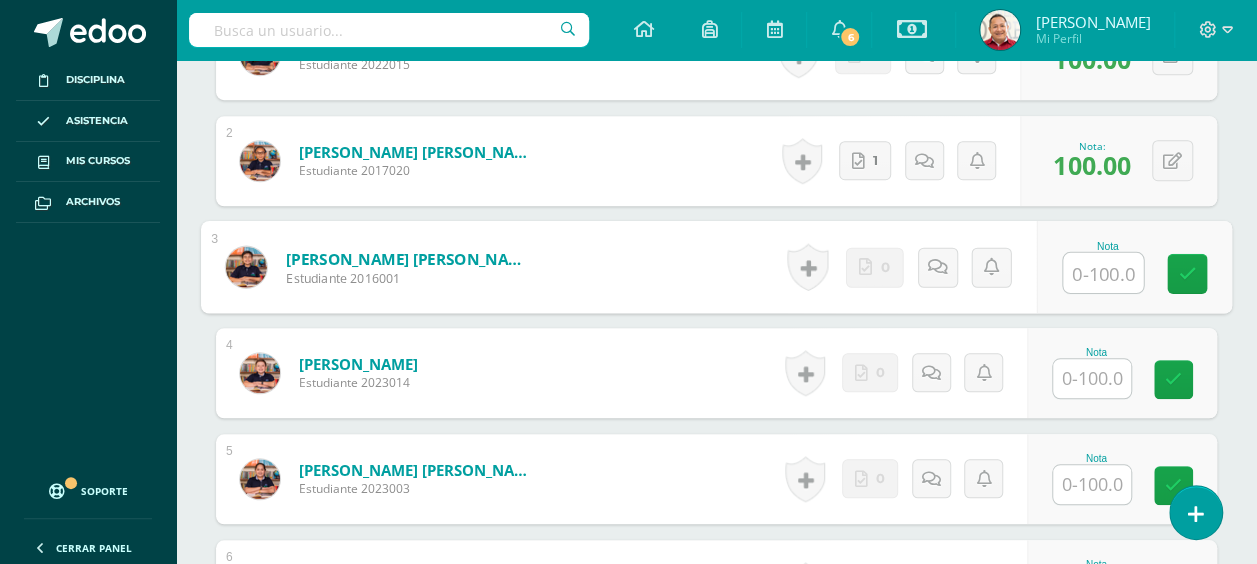 click at bounding box center [1092, 378] 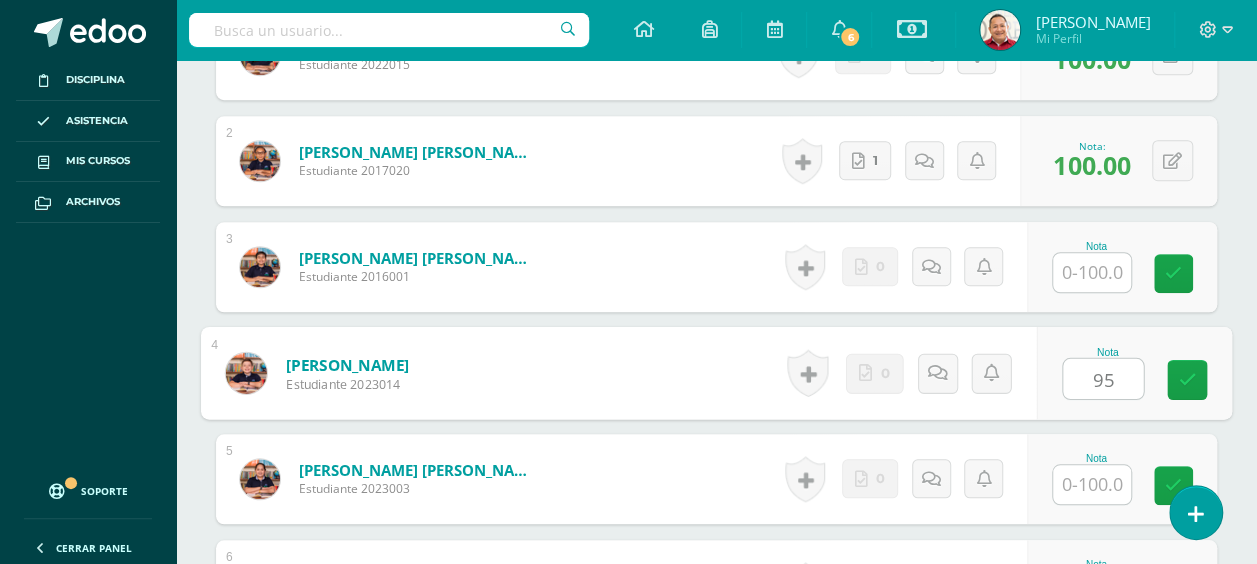 type on "95" 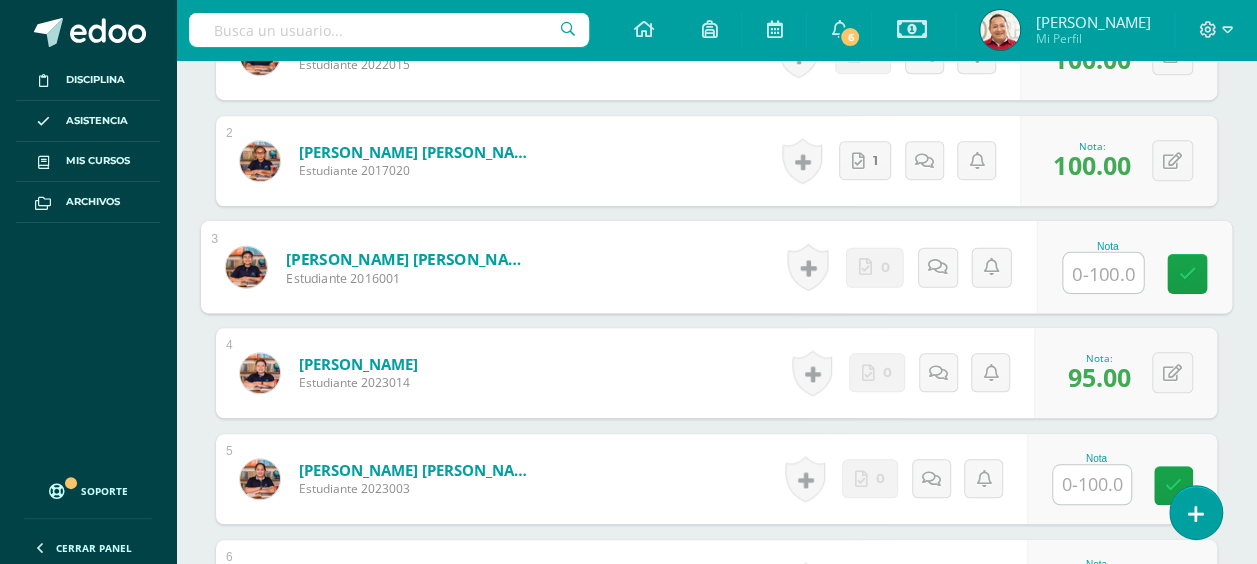 click at bounding box center [1103, 273] 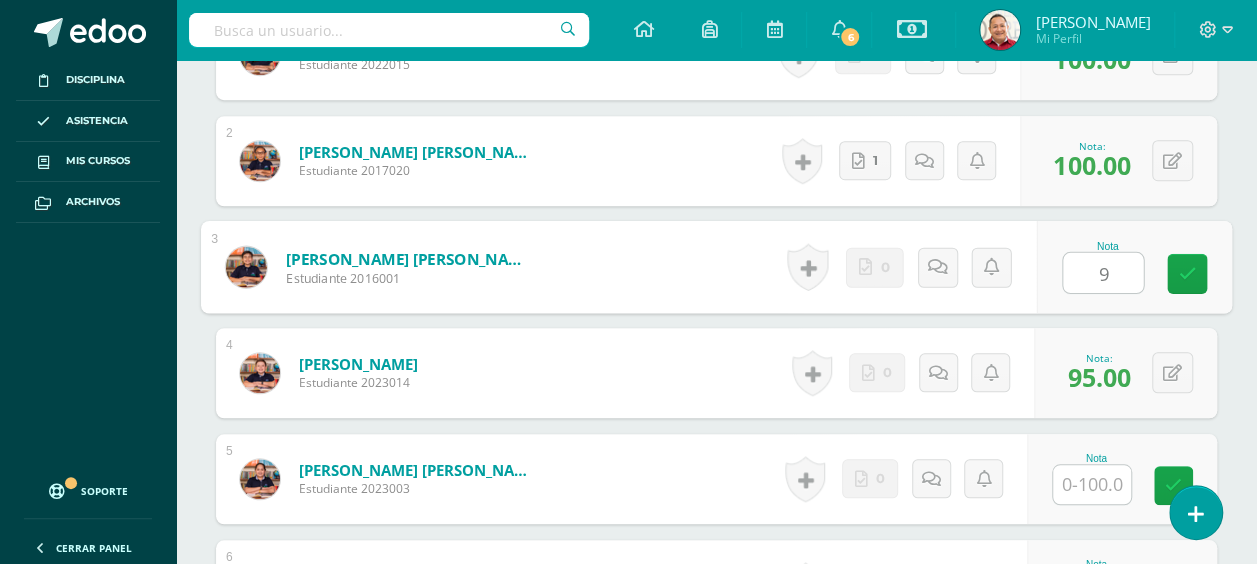 type on "95" 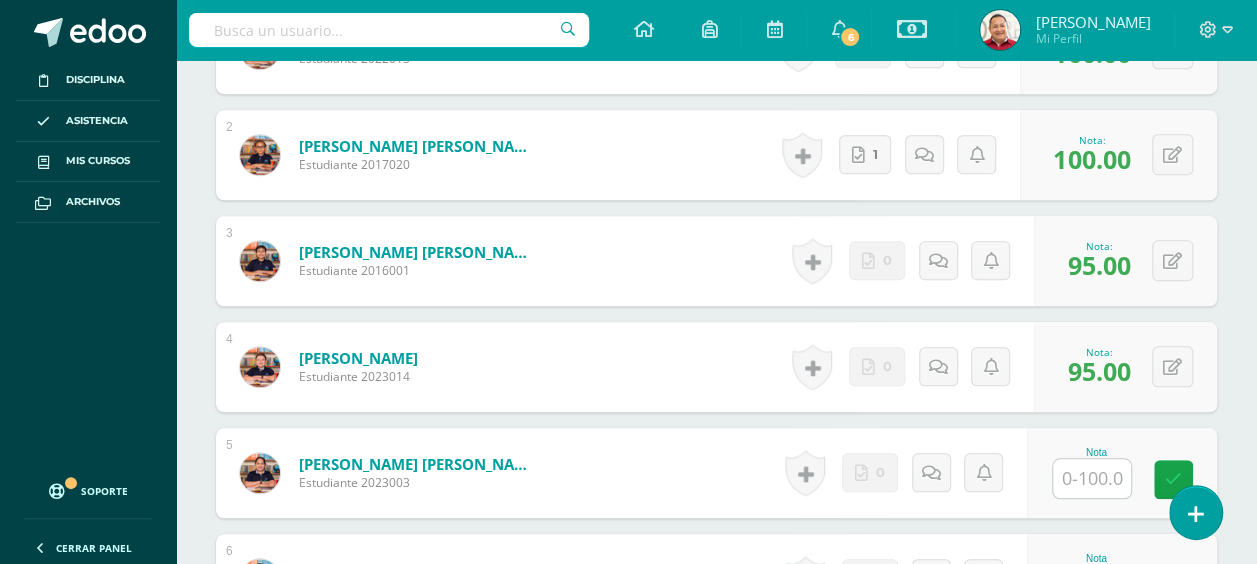 scroll, scrollTop: 904, scrollLeft: 0, axis: vertical 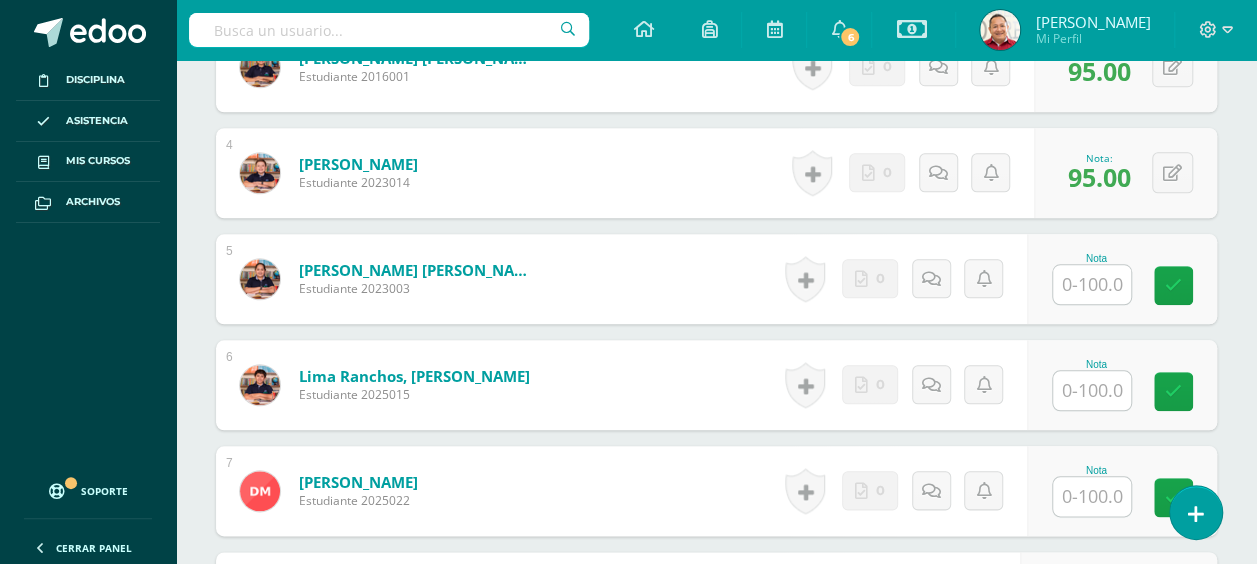 click at bounding box center (1092, 284) 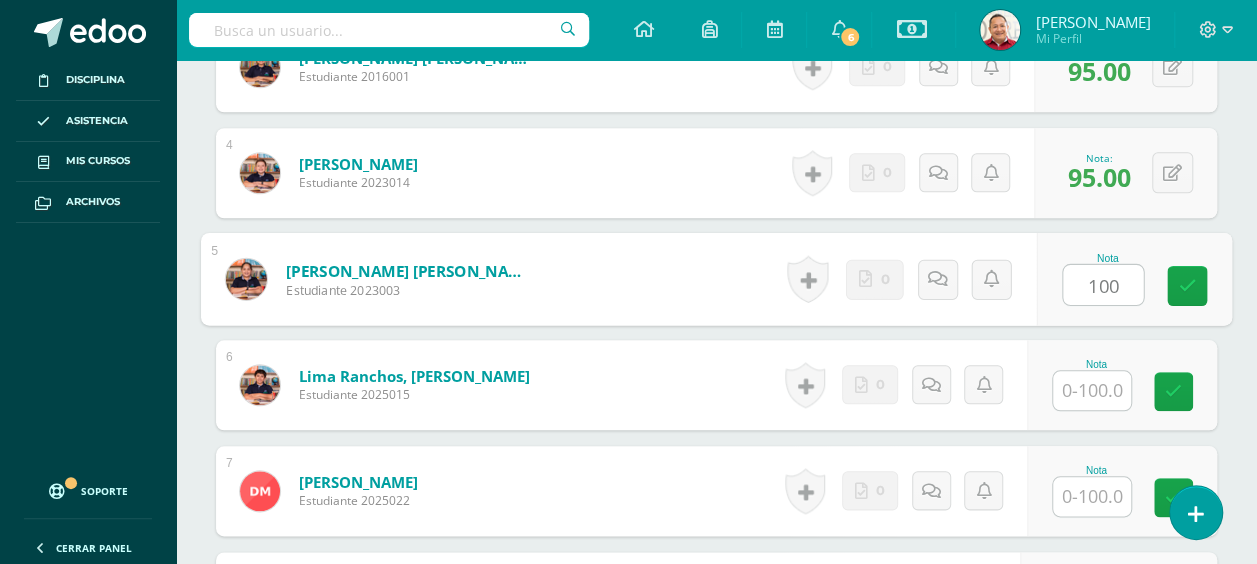 type on "100" 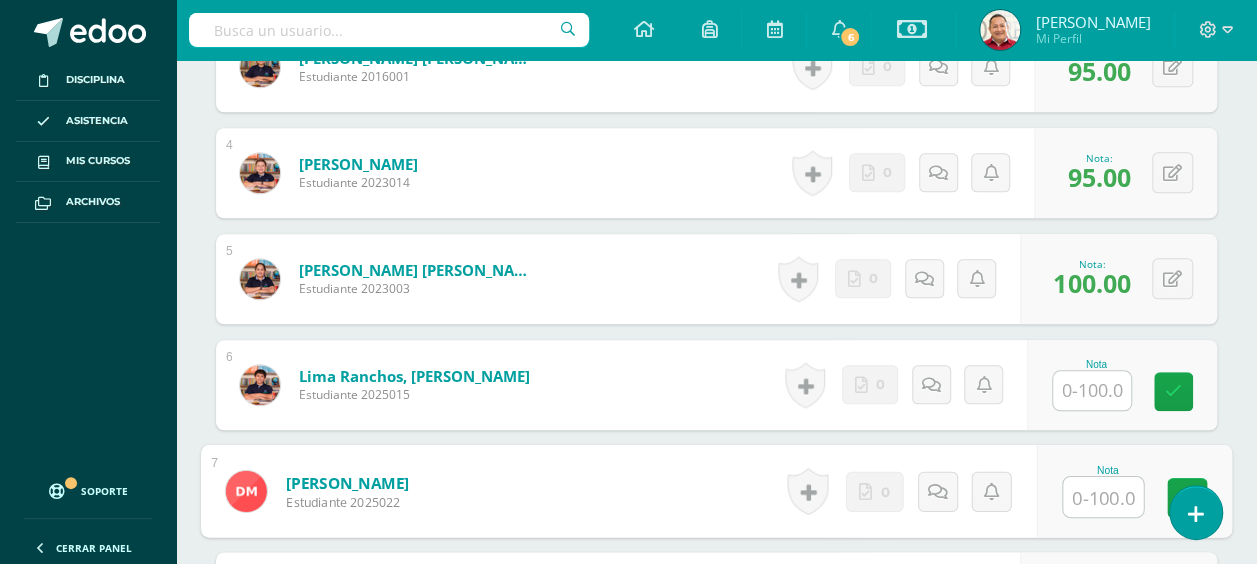click at bounding box center (1103, 497) 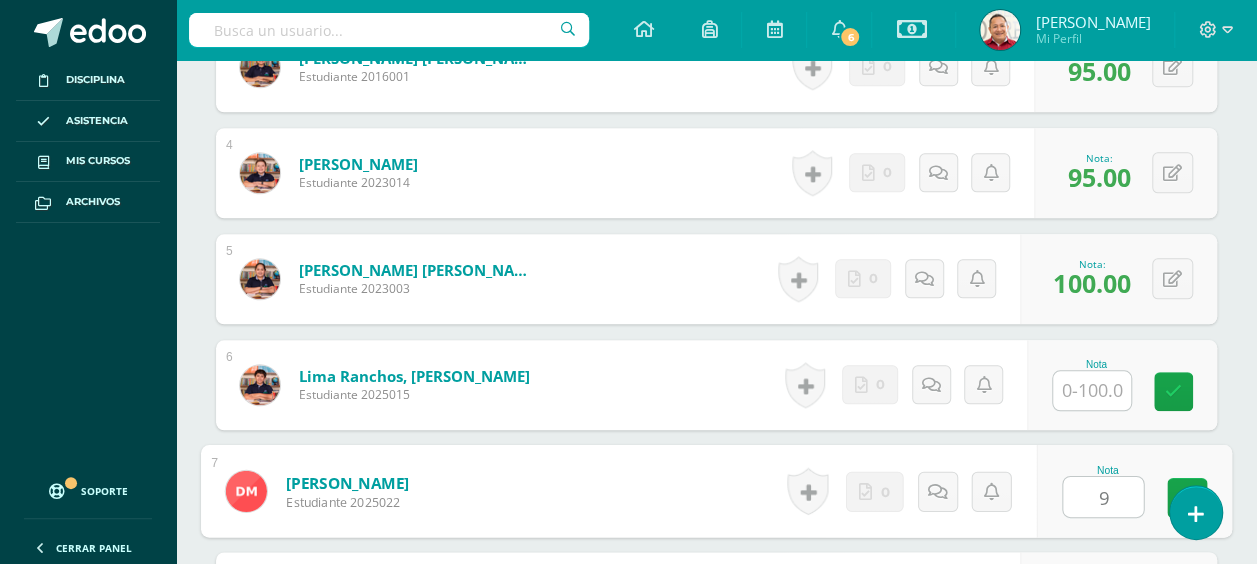 type on "95" 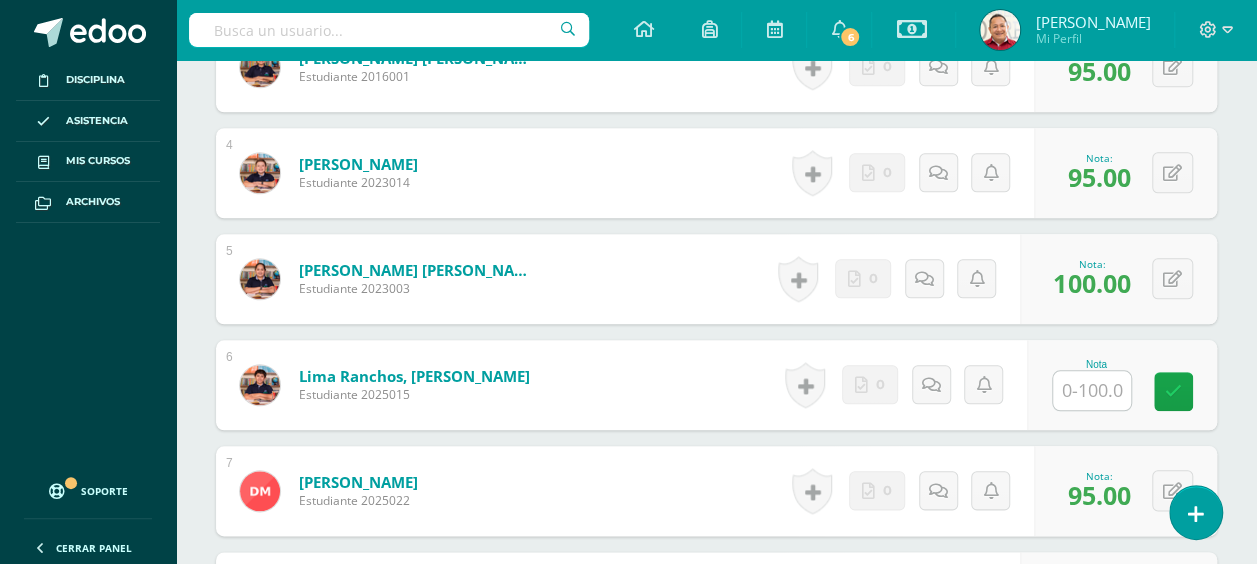 click at bounding box center (1092, 390) 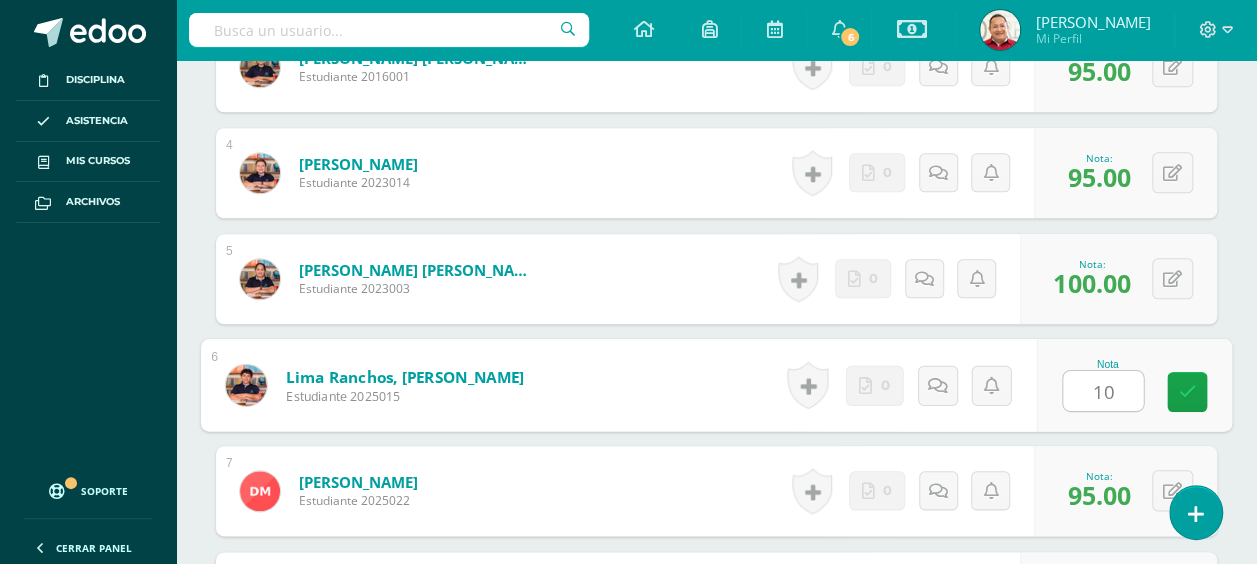 type on "100" 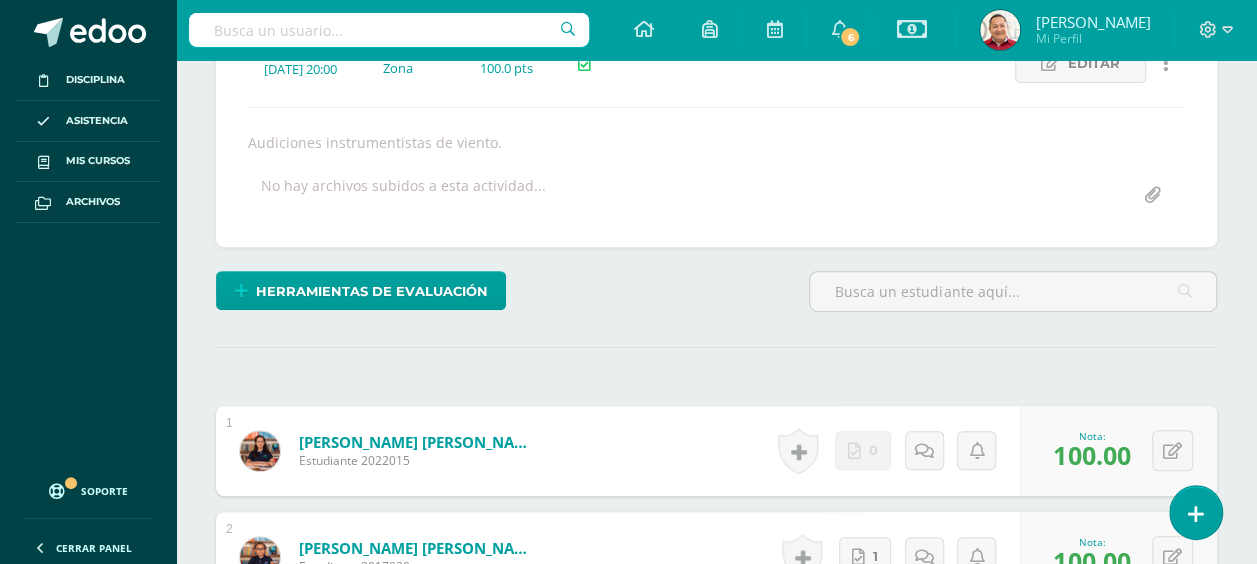 scroll, scrollTop: 304, scrollLeft: 0, axis: vertical 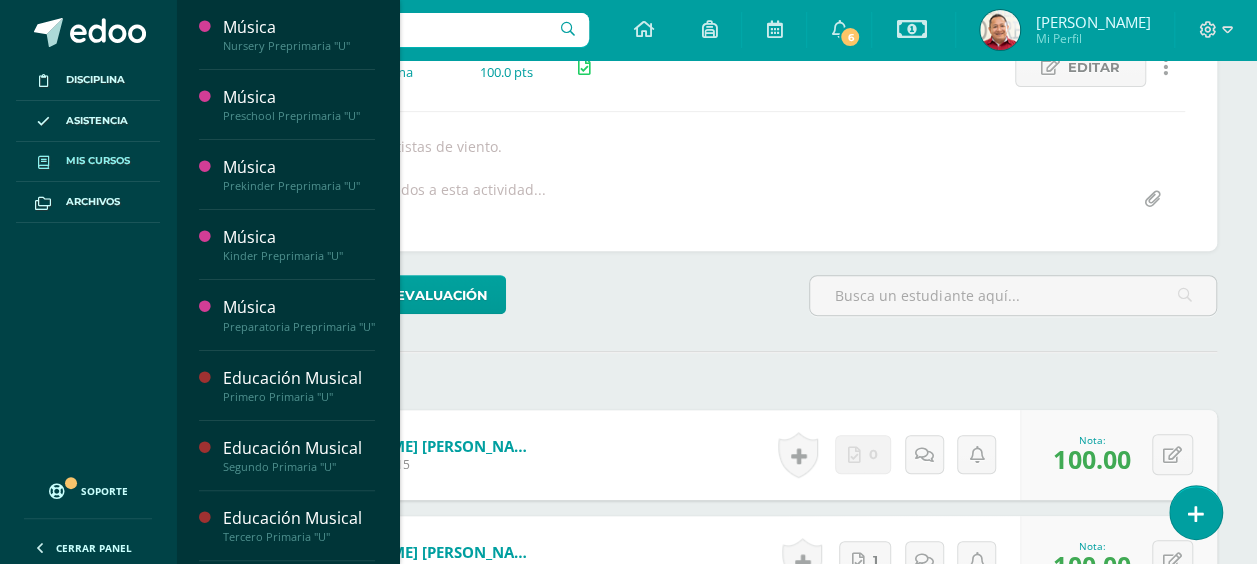 click on "Mis cursos" at bounding box center (98, 161) 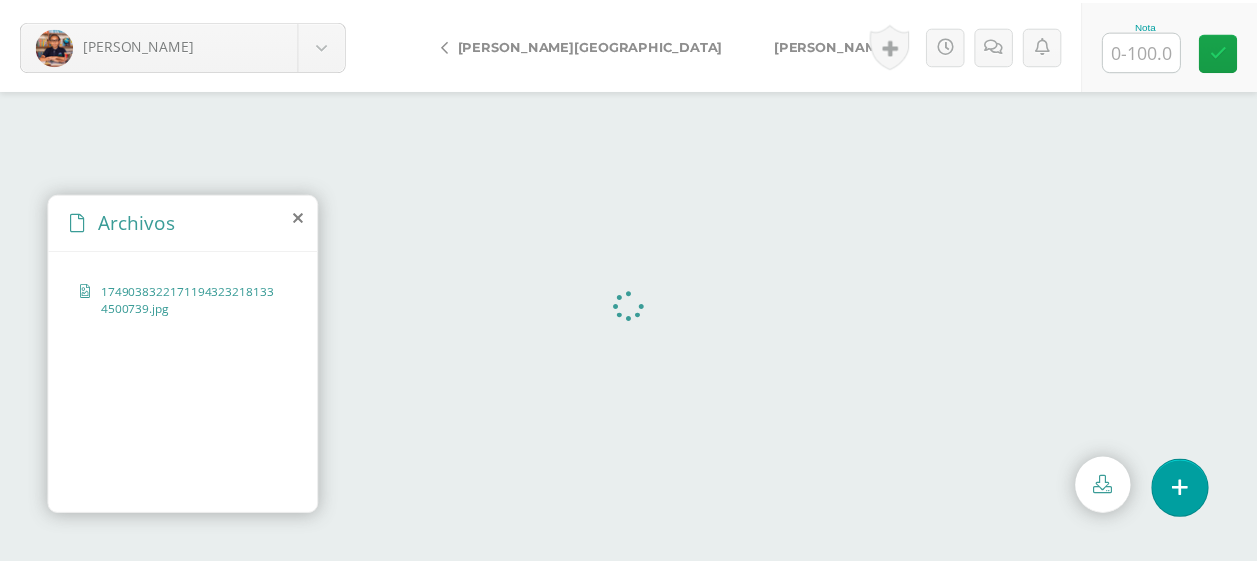 scroll, scrollTop: 0, scrollLeft: 0, axis: both 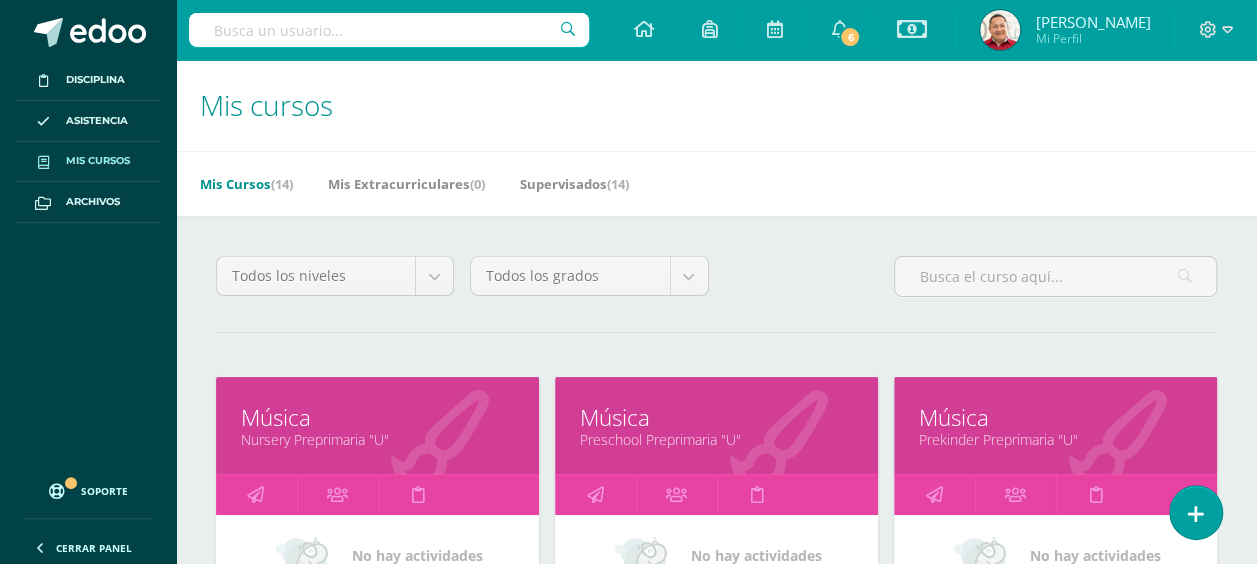 click on "Mi Perfil" at bounding box center [1092, 38] 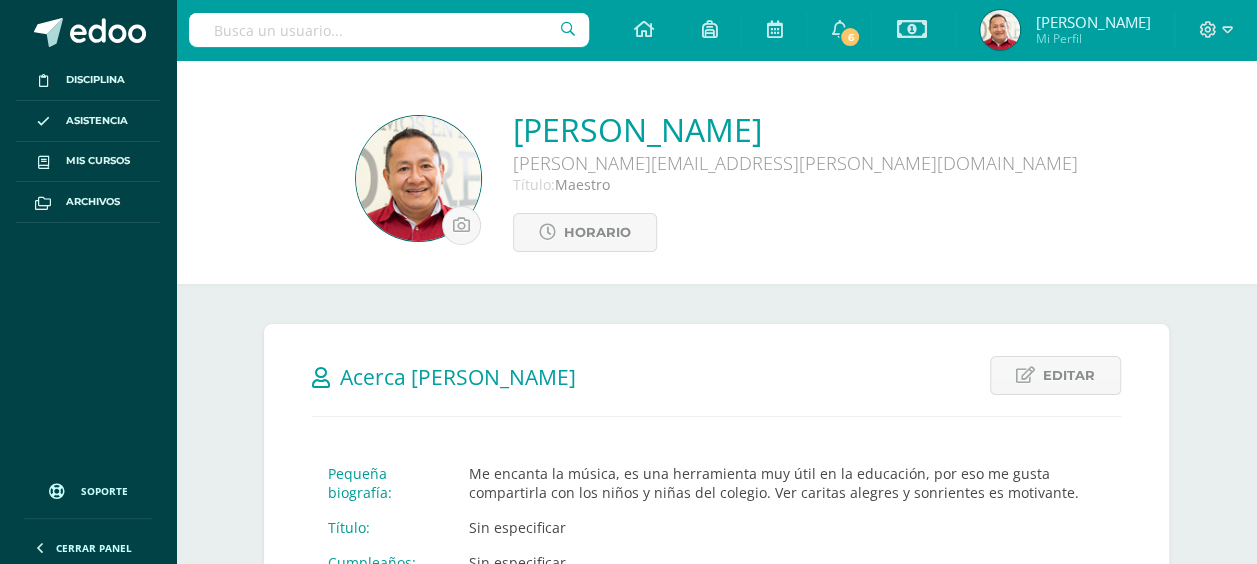 scroll, scrollTop: 0, scrollLeft: 0, axis: both 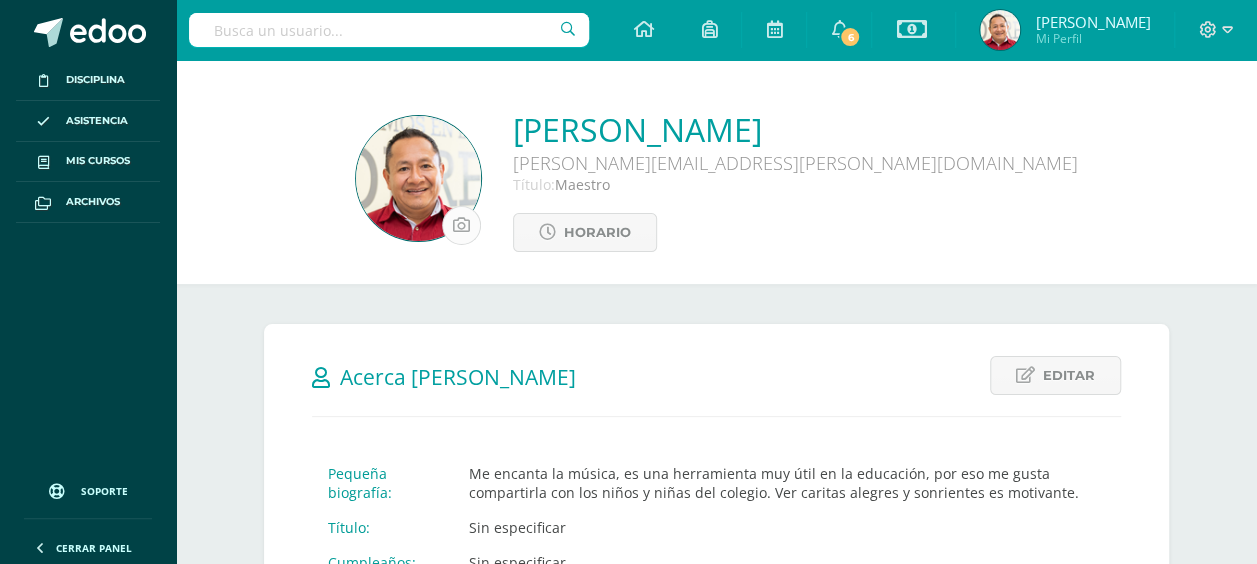 click at bounding box center [461, 225] 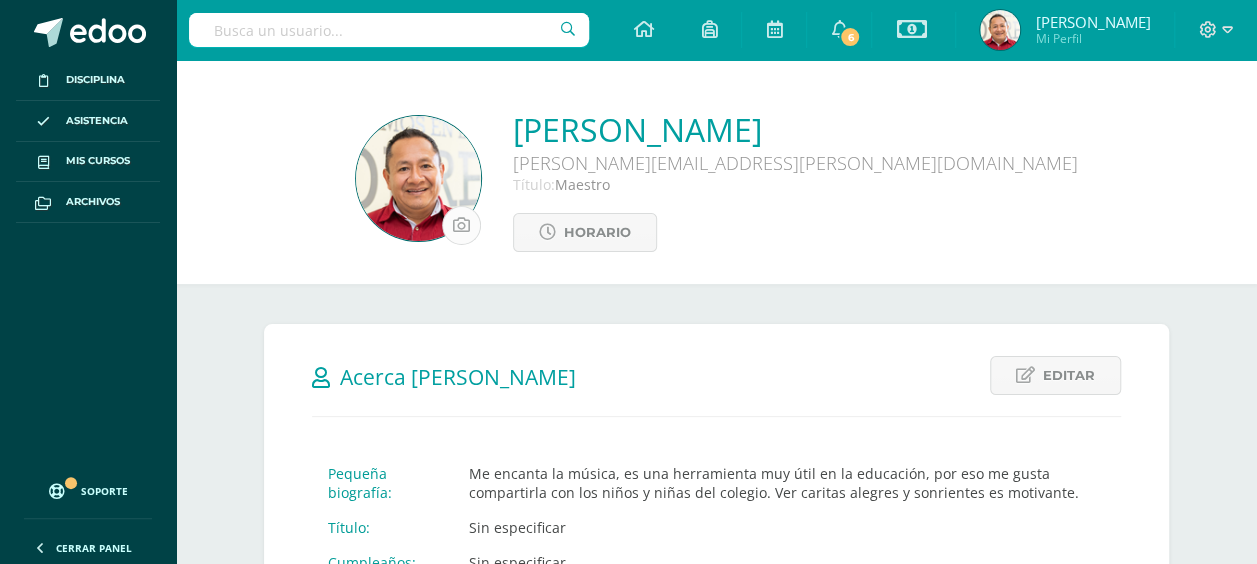 type on "C:\fakepath\WhatsApp Image 2025-05-27 at 10.14.13 AM.jpeg" 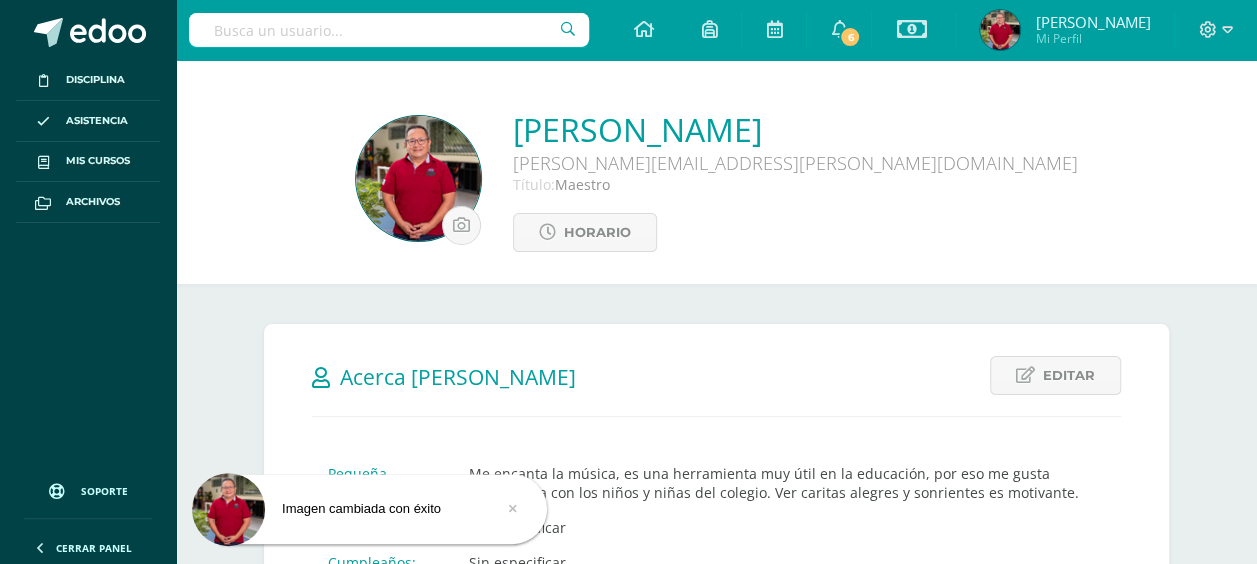 scroll, scrollTop: 0, scrollLeft: 0, axis: both 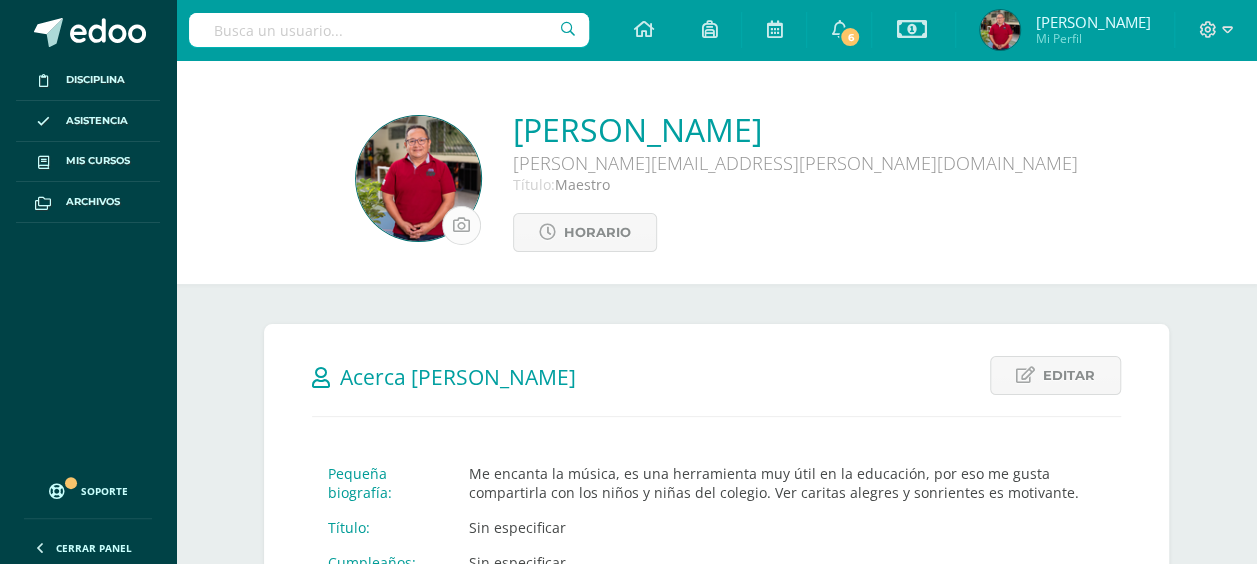 click at bounding box center (461, 225) 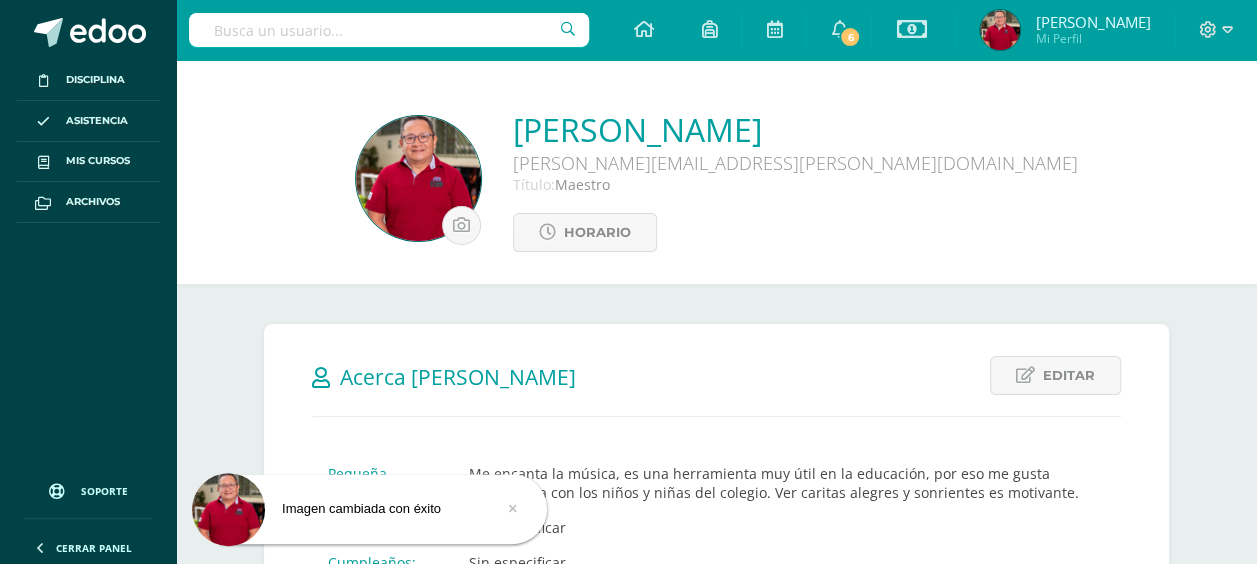 scroll, scrollTop: 0, scrollLeft: 0, axis: both 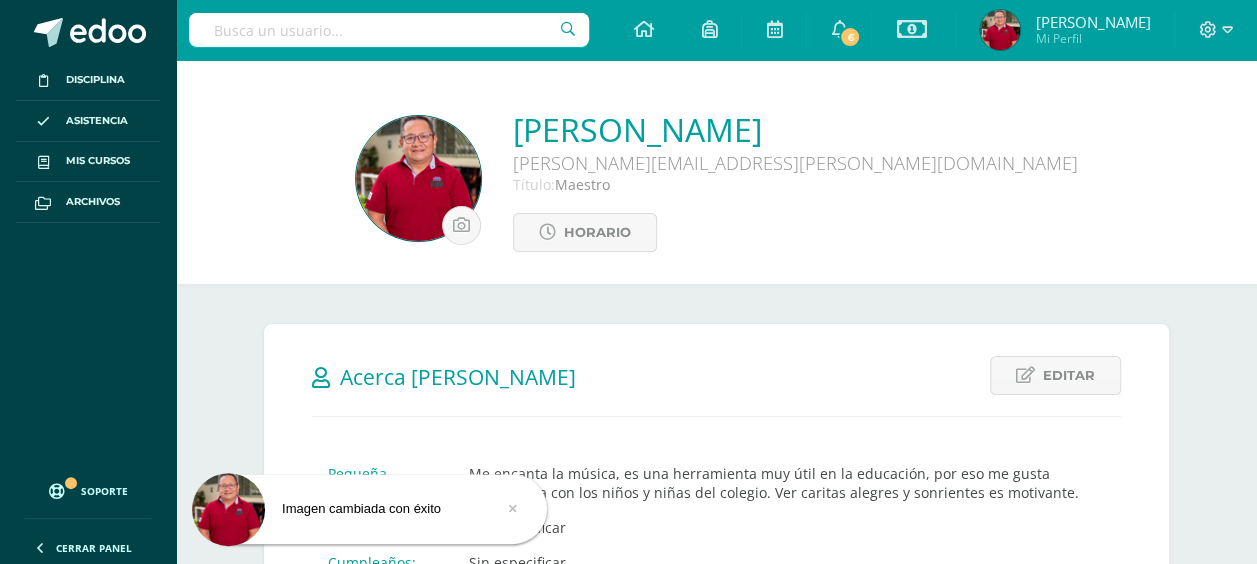 click on "[PERSON_NAME] Tucubal
[EMAIL_ADDRESS][PERSON_NAME][DOMAIN_NAME][PERSON_NAME]
Título:
Maestro
Horario" at bounding box center [716, 180] 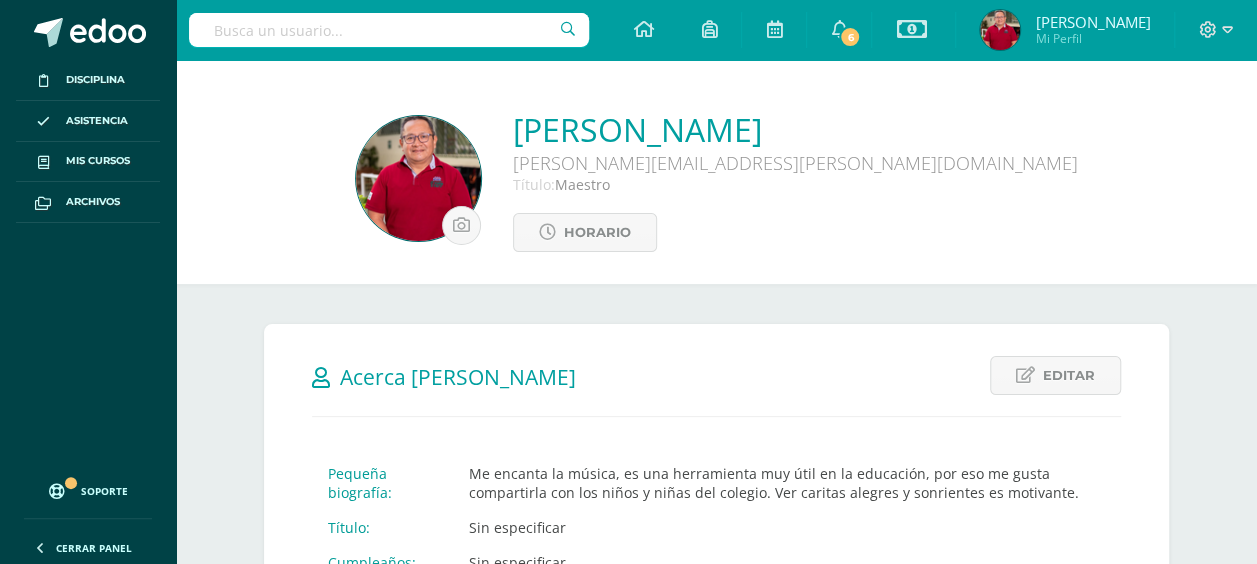 click on "[PERSON_NAME] Tucubal
[EMAIL_ADDRESS][PERSON_NAME][DOMAIN_NAME][PERSON_NAME]
Título:
Maestro
Horario" at bounding box center (716, 180) 